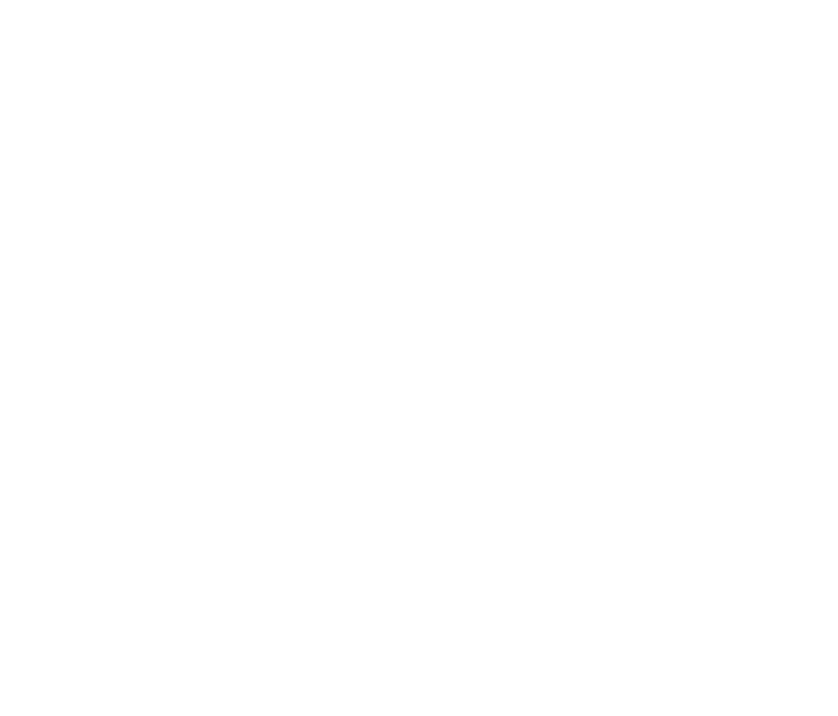 scroll, scrollTop: 0, scrollLeft: 0, axis: both 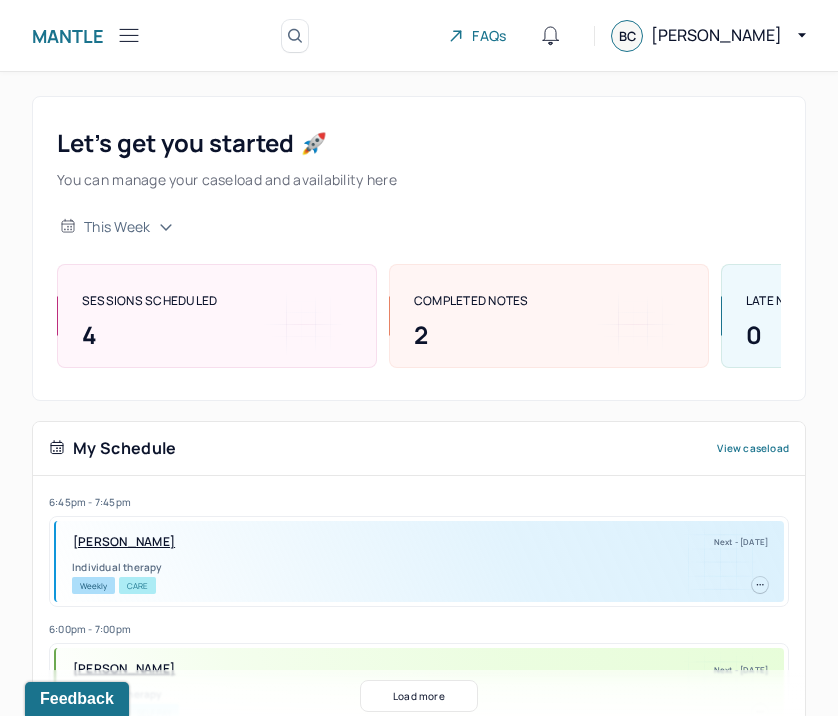 click 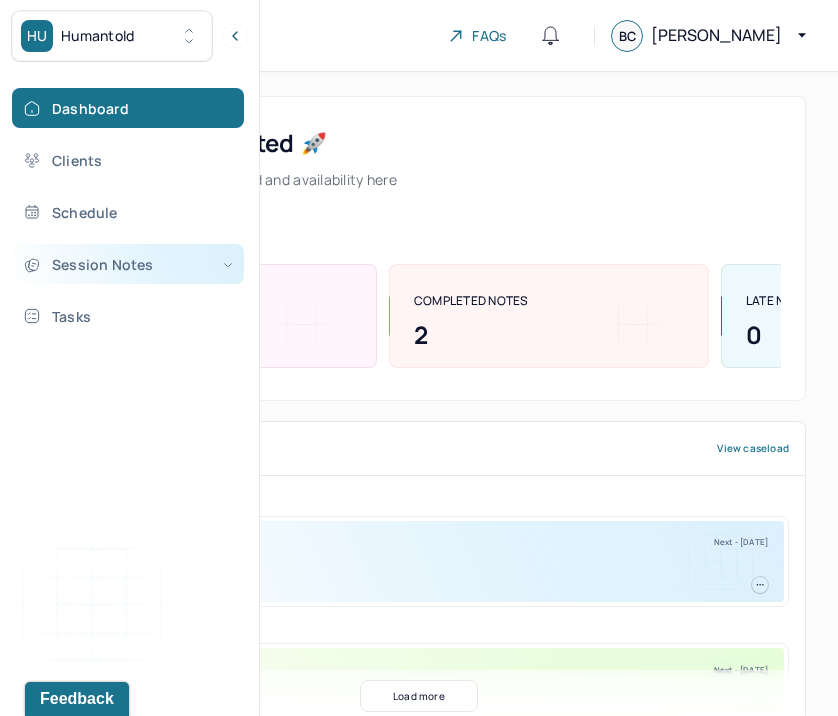 click on "Session Notes" at bounding box center [128, 264] 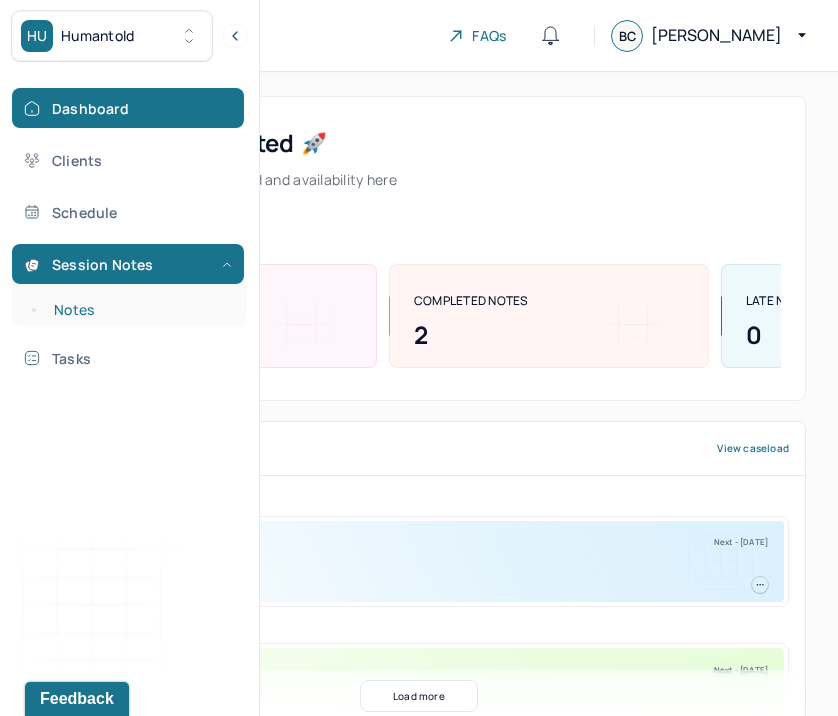 click on "Notes" at bounding box center (139, 310) 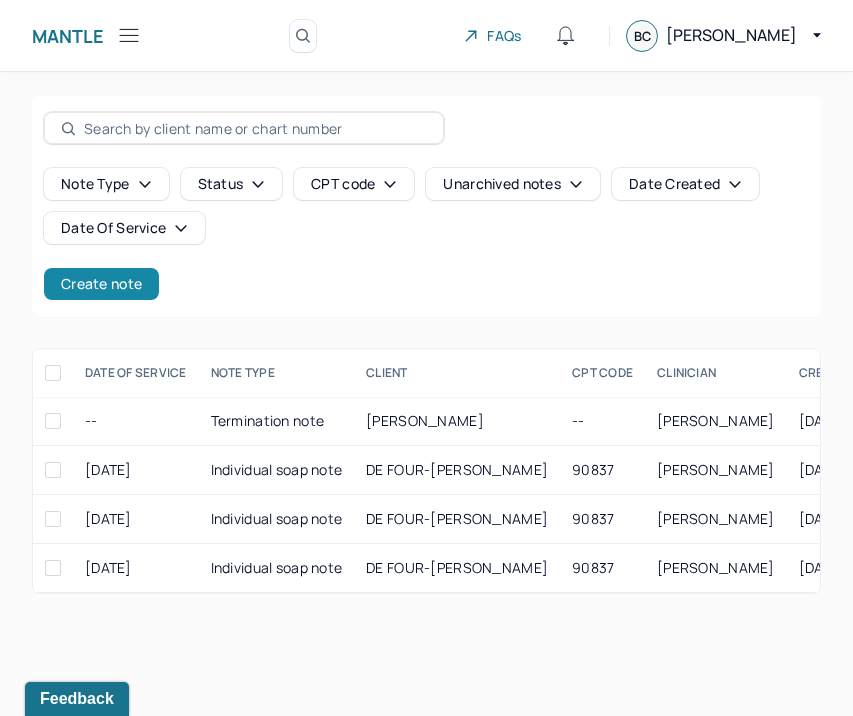click on "Create note" at bounding box center (101, 284) 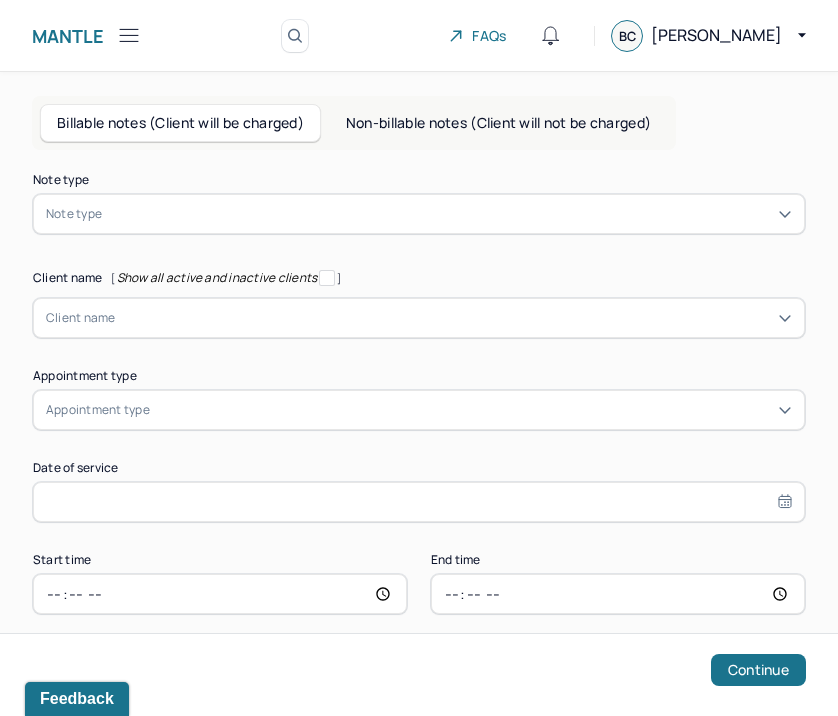 click at bounding box center (449, 214) 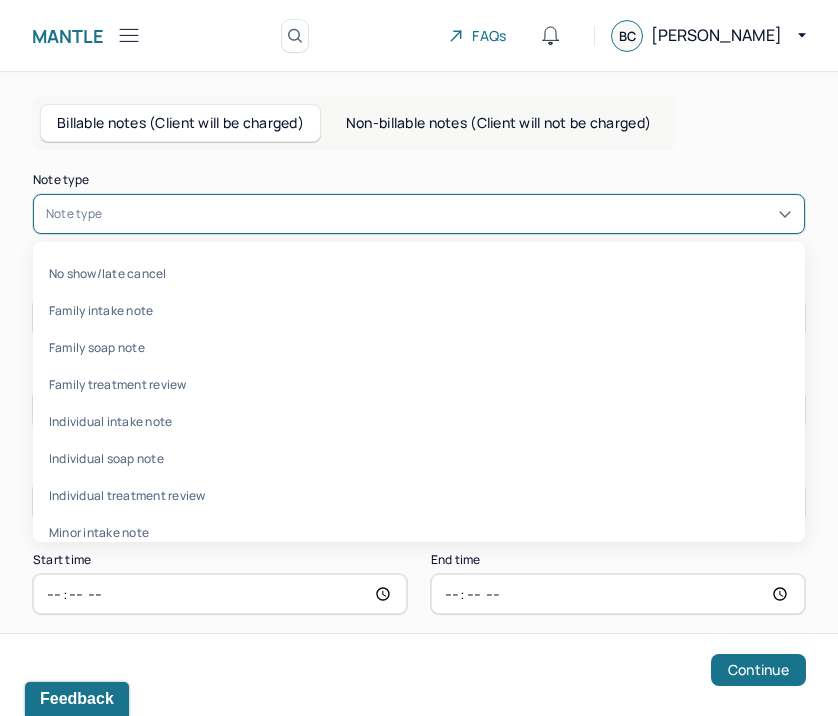 type on "z" 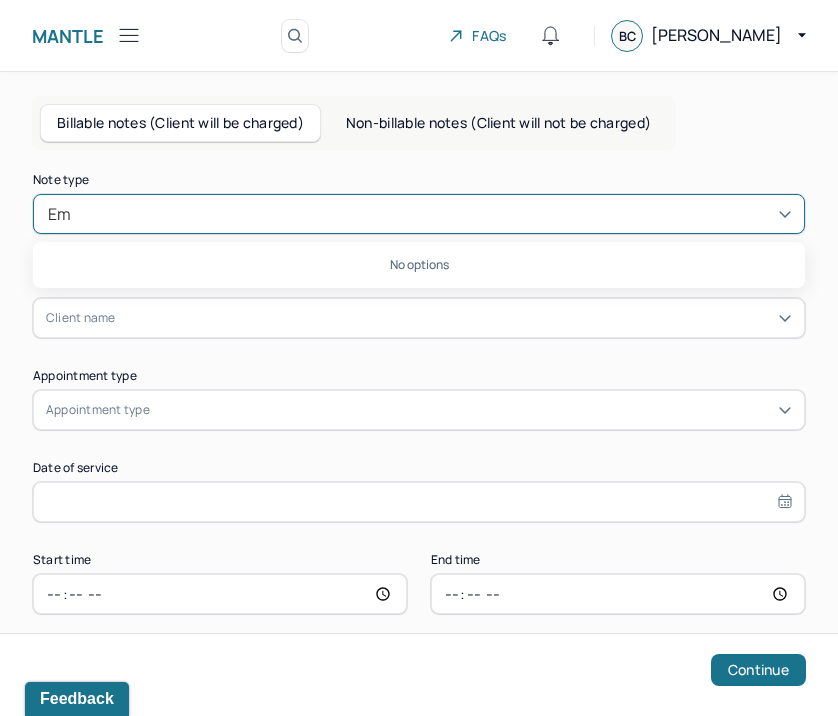 type on "E" 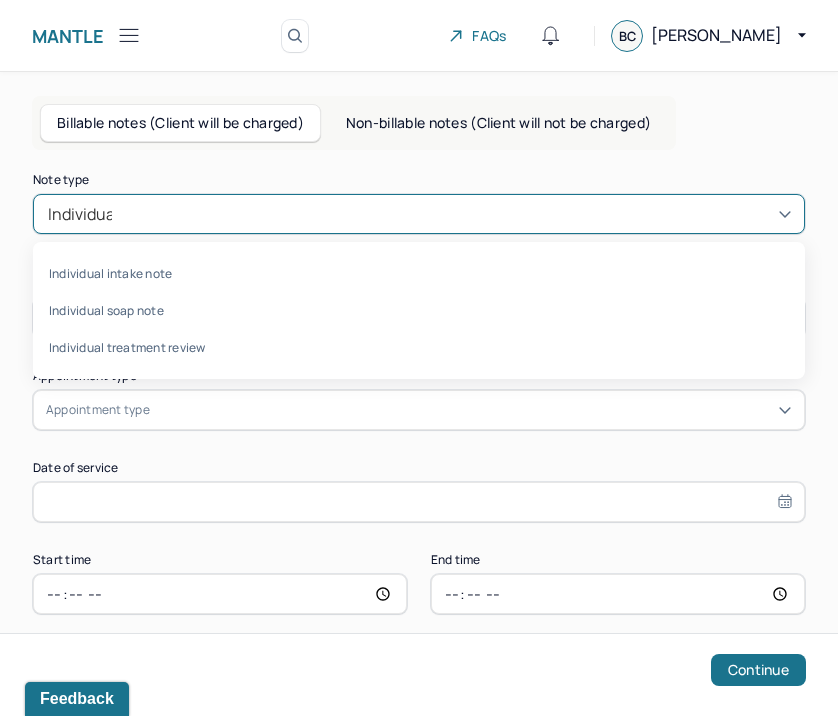 type on "Individual" 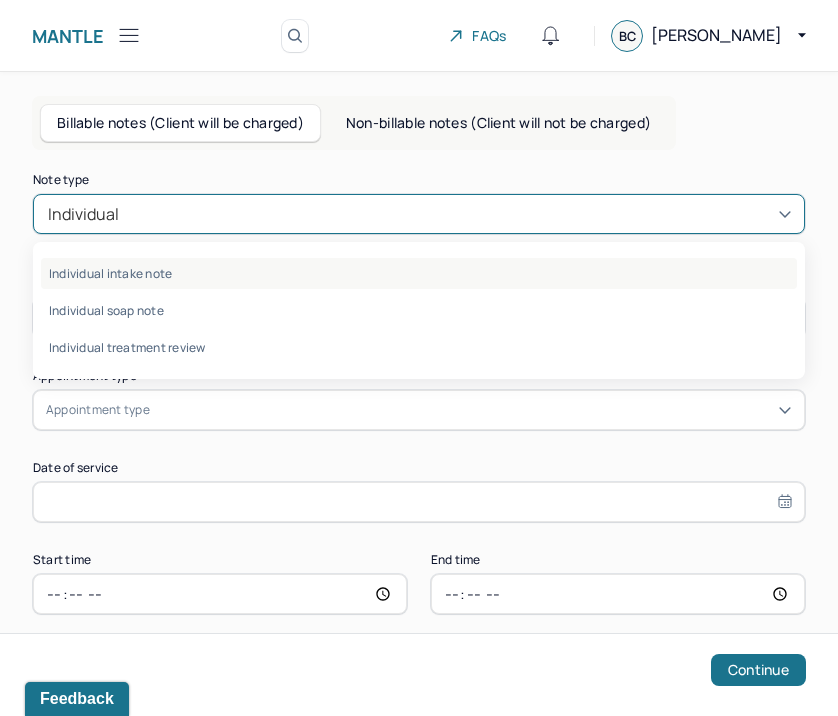click on "Individual intake note" at bounding box center [419, 273] 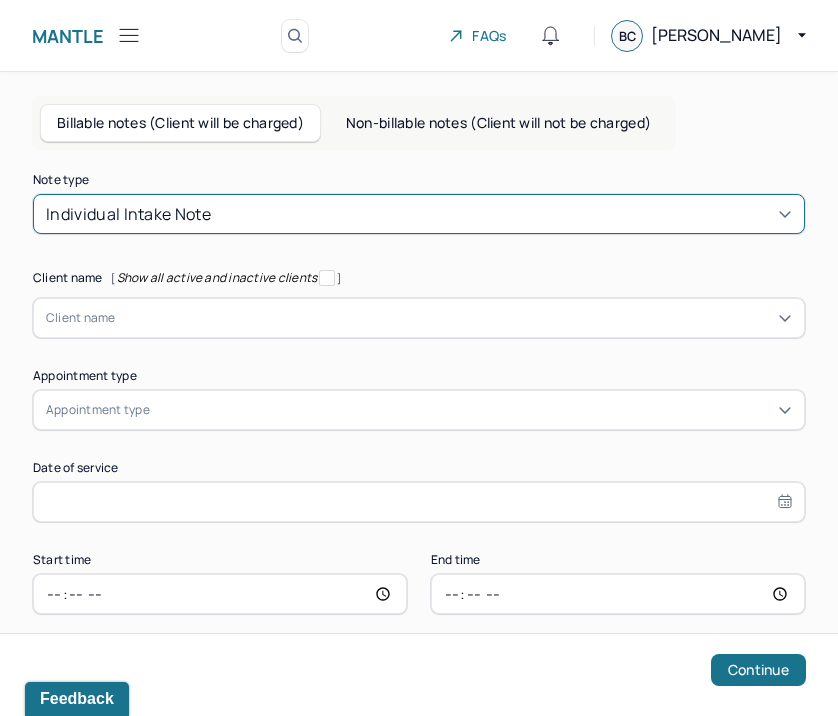 click on "Individual intake note" at bounding box center (419, 214) 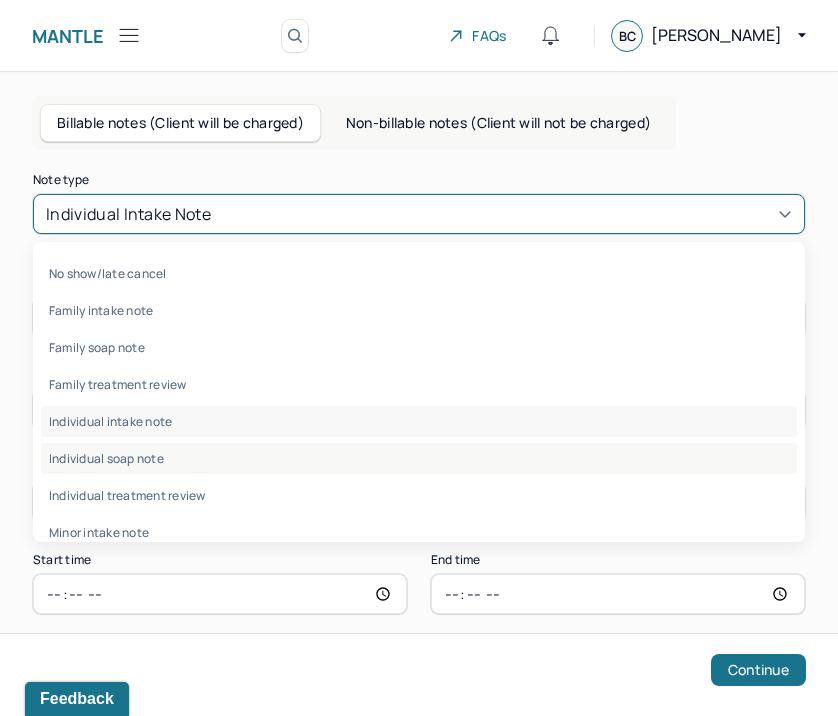 click on "Individual soap note" at bounding box center (419, 458) 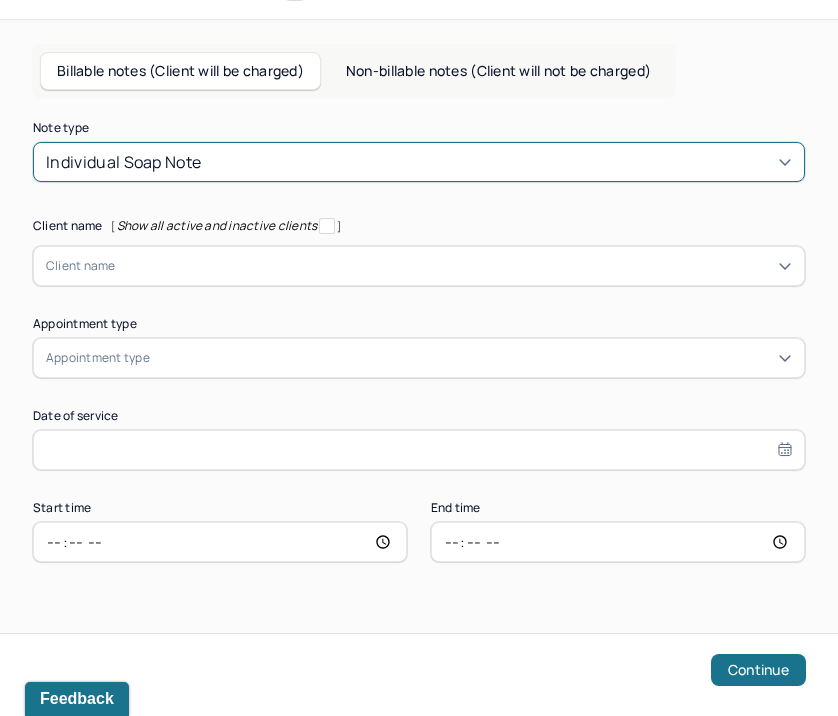 scroll, scrollTop: 54, scrollLeft: 0, axis: vertical 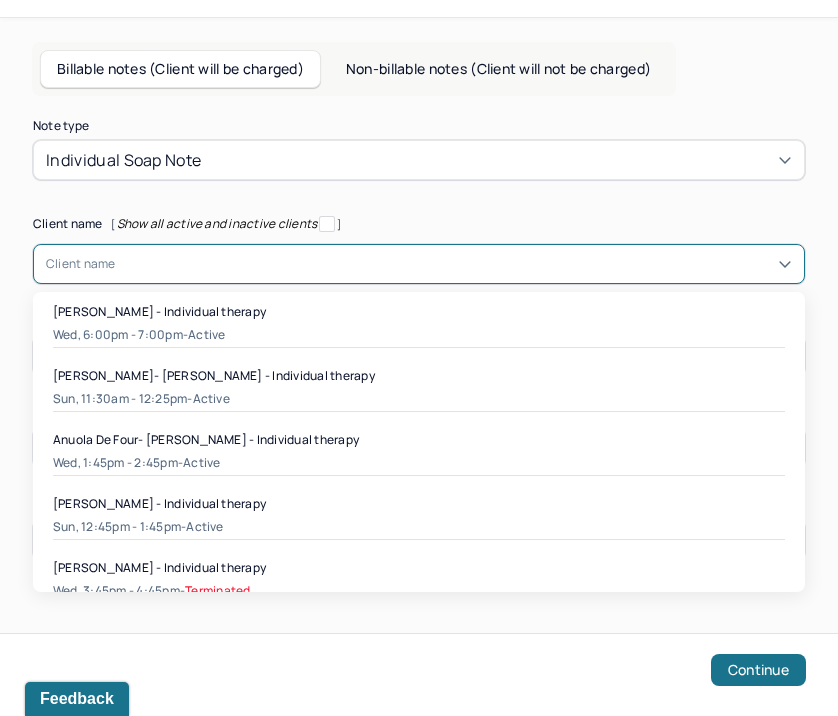 click at bounding box center (454, 264) 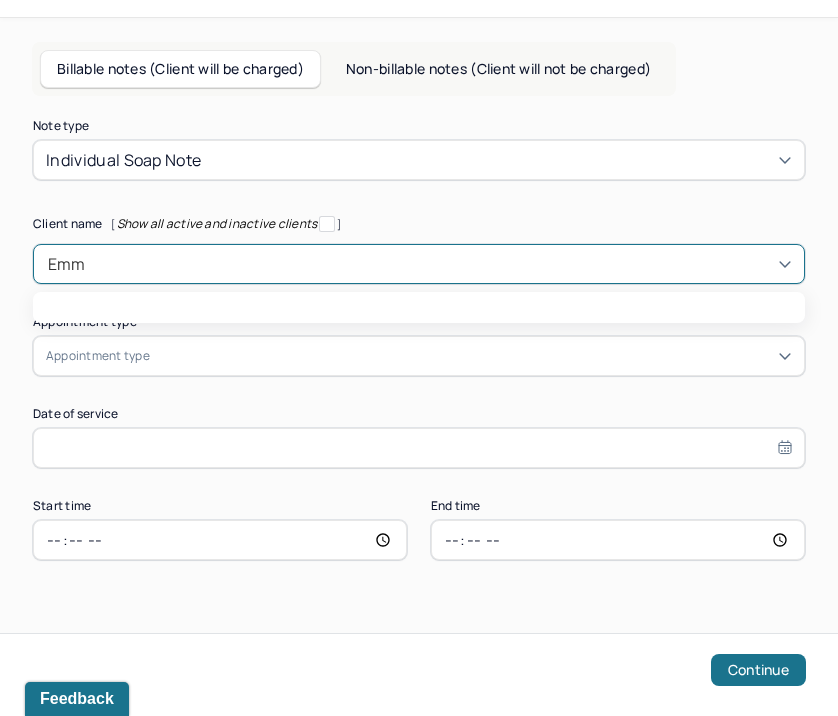 type on "Emma" 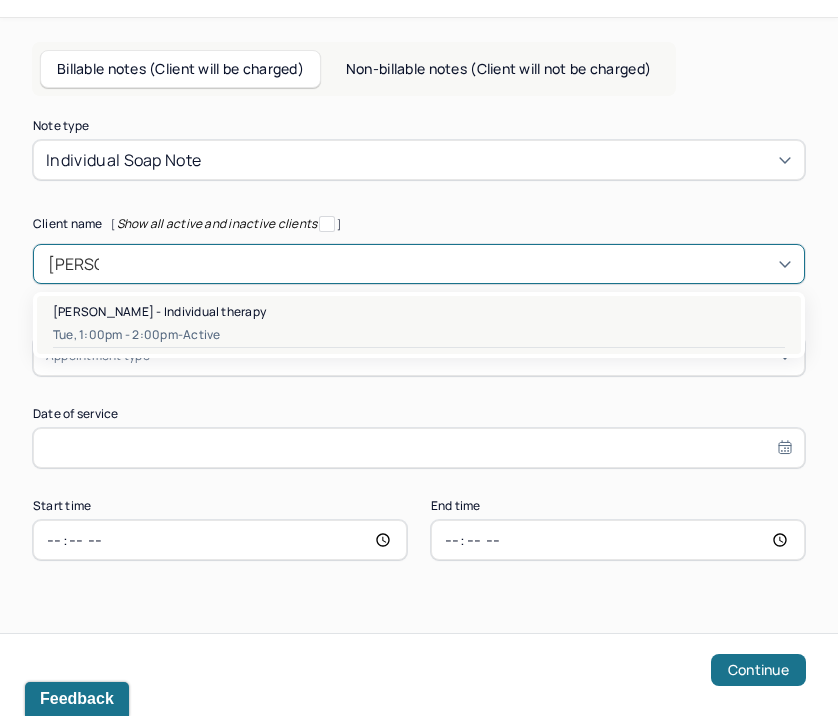 click on "Emmanuella Nsiah - Individual therapy" at bounding box center (159, 311) 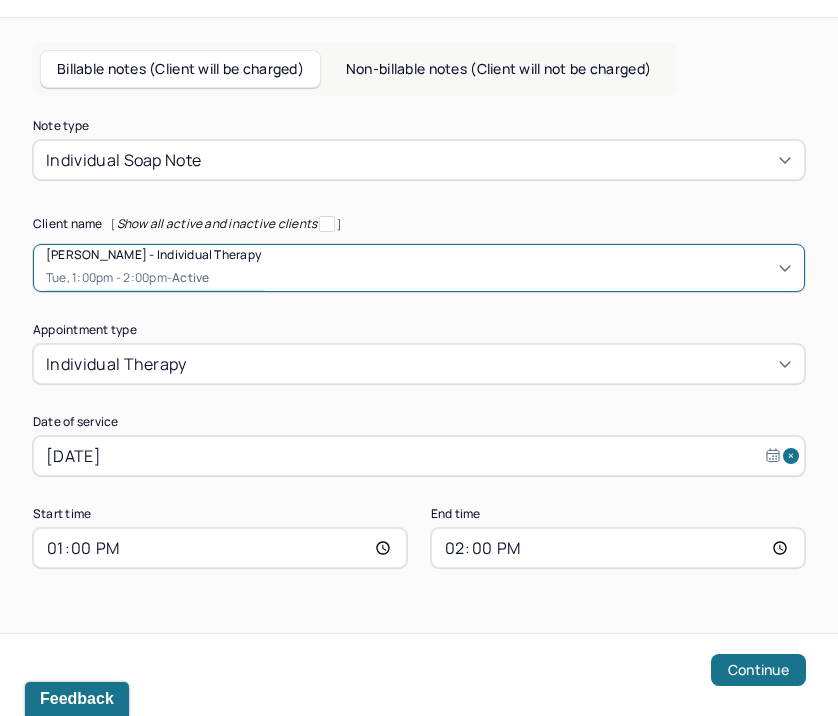 scroll, scrollTop: 62, scrollLeft: 0, axis: vertical 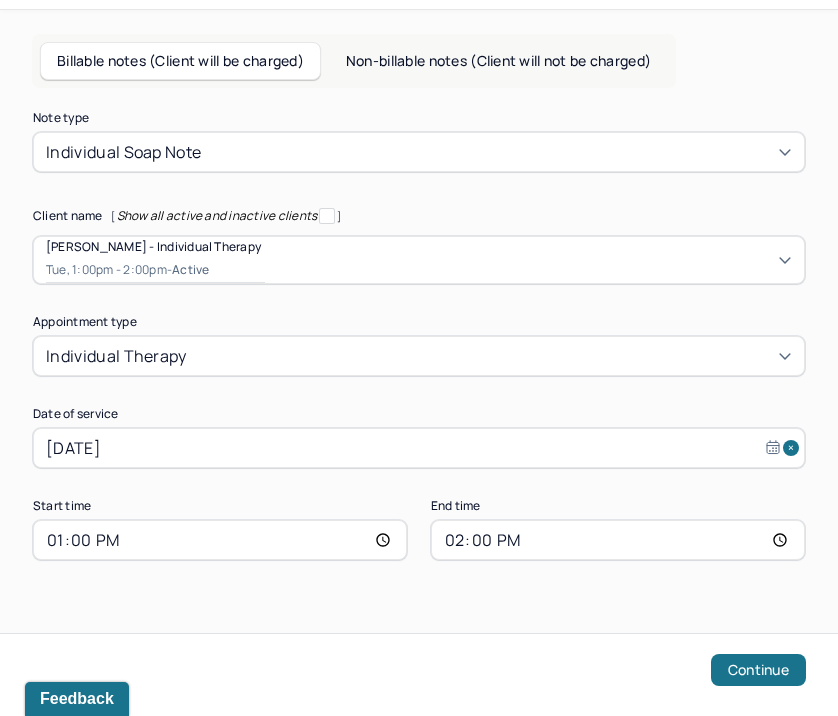 click on "Appointment type" at bounding box center [419, 322] 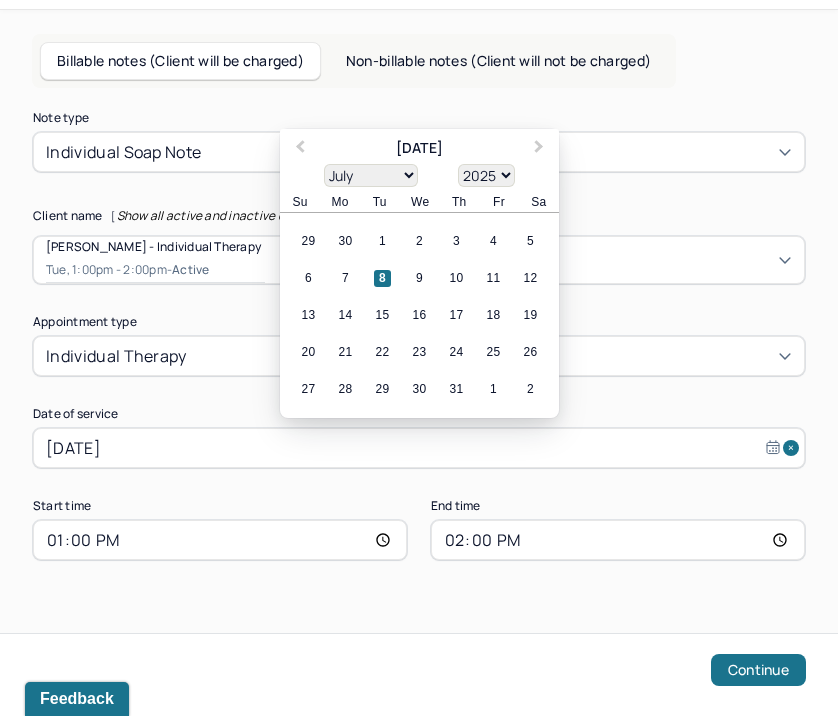 click on "Jul 8, 2025" at bounding box center (419, 448) 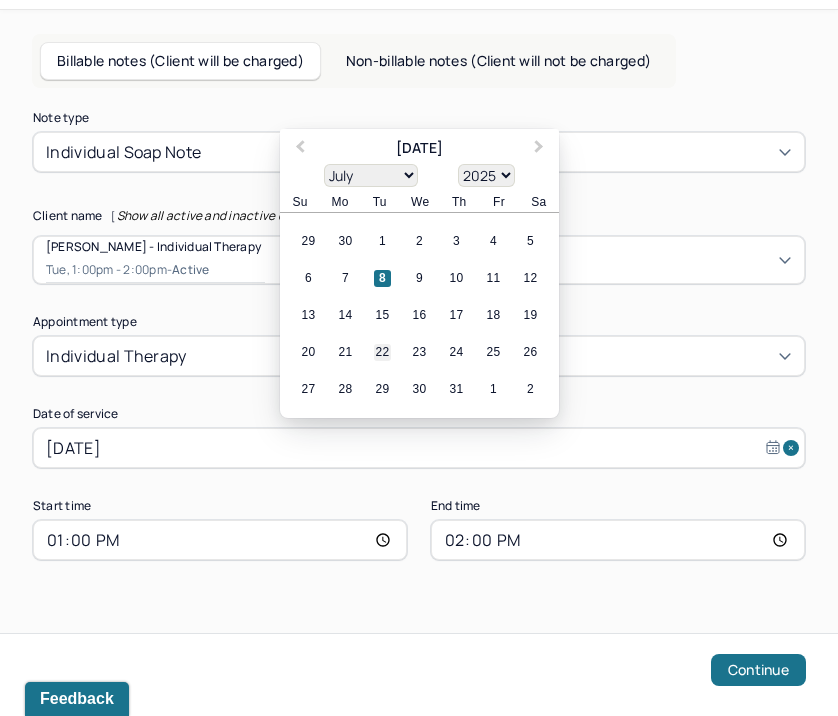 click on "22" at bounding box center [382, 352] 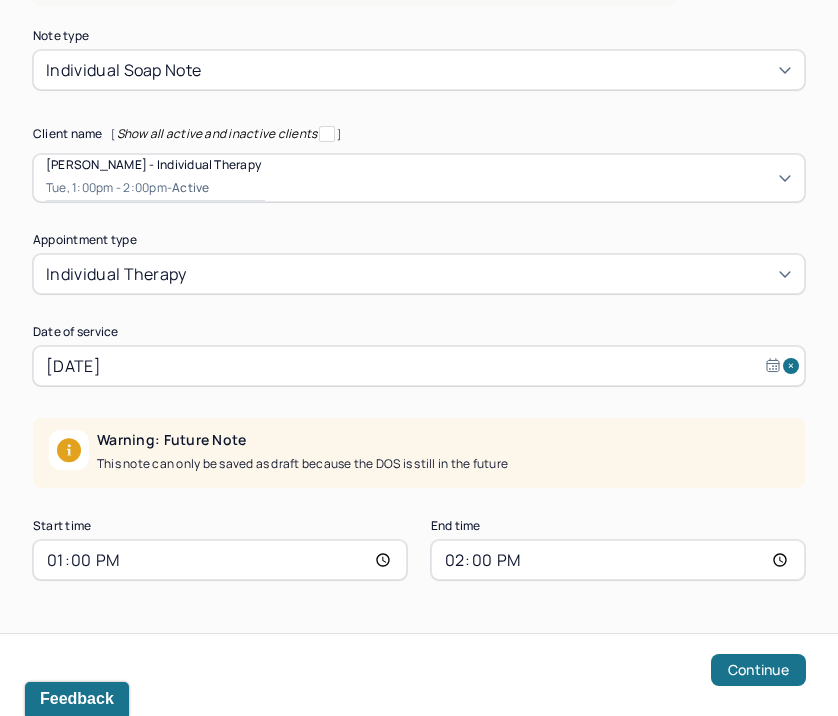 scroll, scrollTop: 164, scrollLeft: 0, axis: vertical 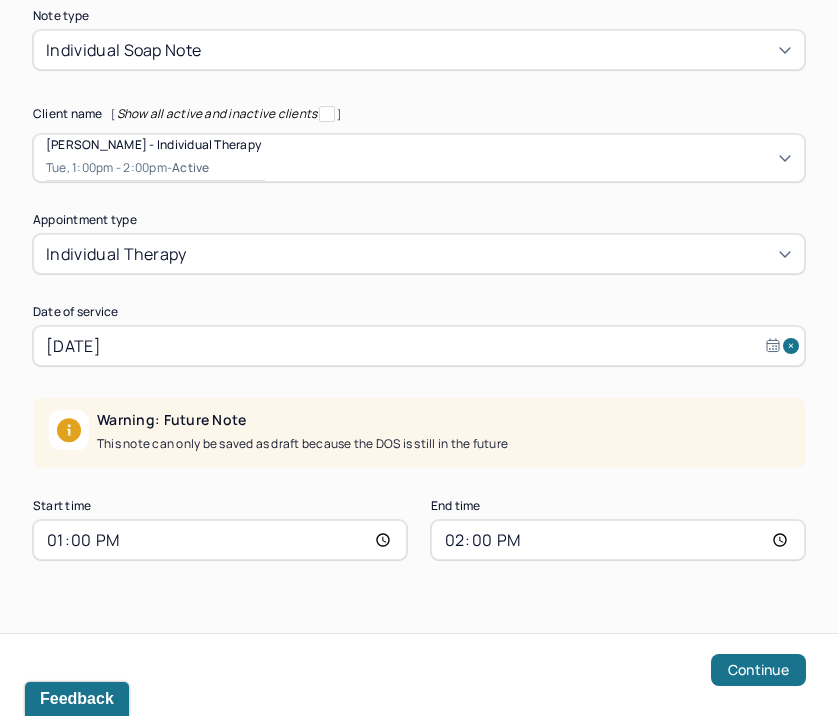 click on "13:00" at bounding box center (220, 540) 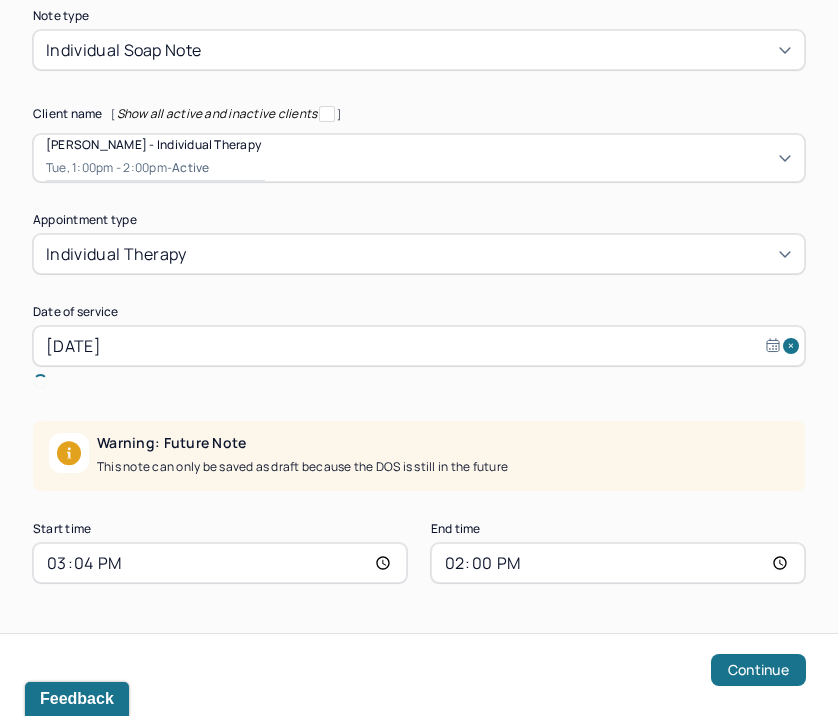 type on "15:45" 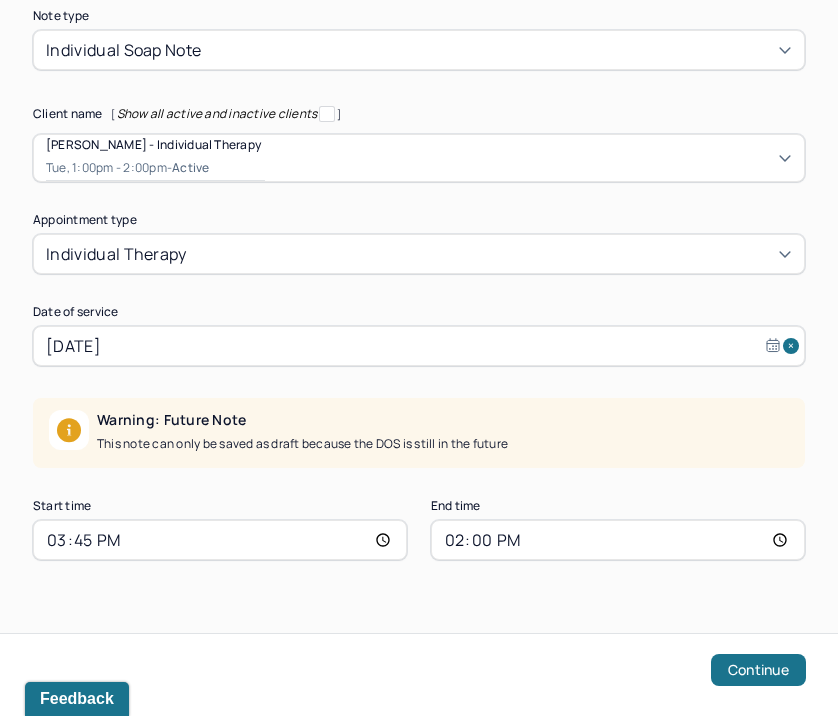 click on "14:00" at bounding box center (618, 540) 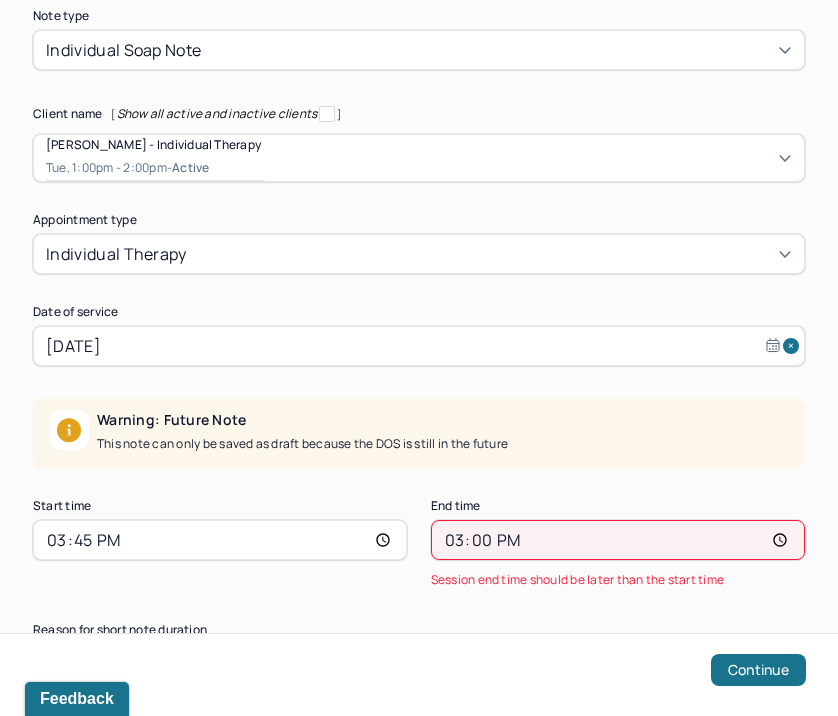 click on "15:00" at bounding box center [618, 540] 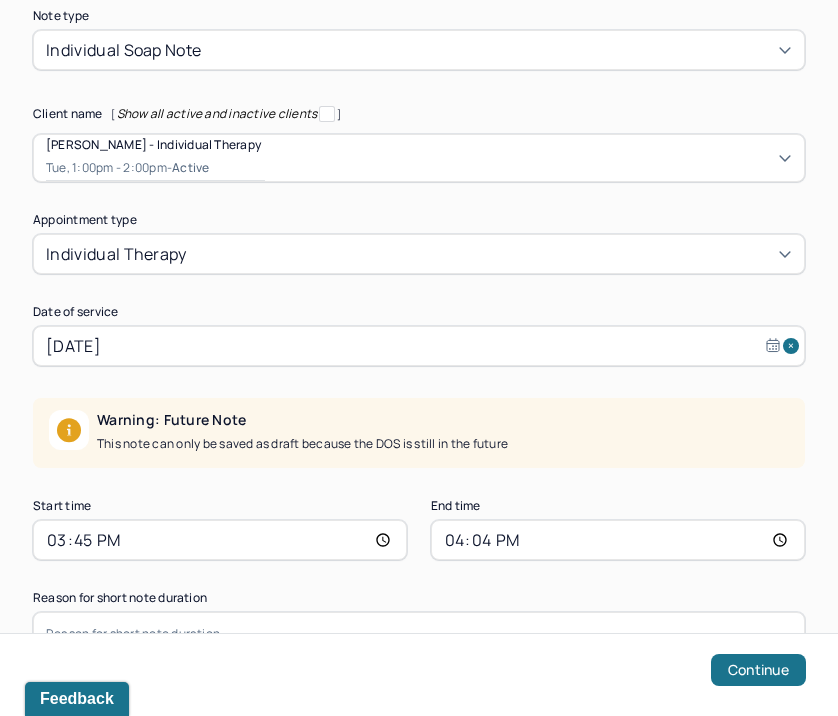 type on "16:40" 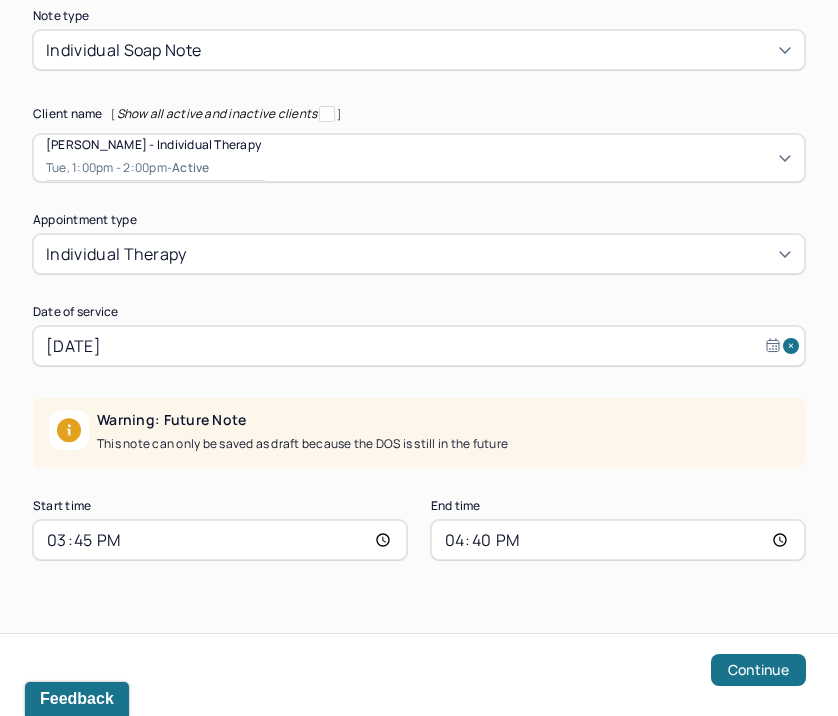 drag, startPoint x: 581, startPoint y: 605, endPoint x: 626, endPoint y: 644, distance: 59.548298 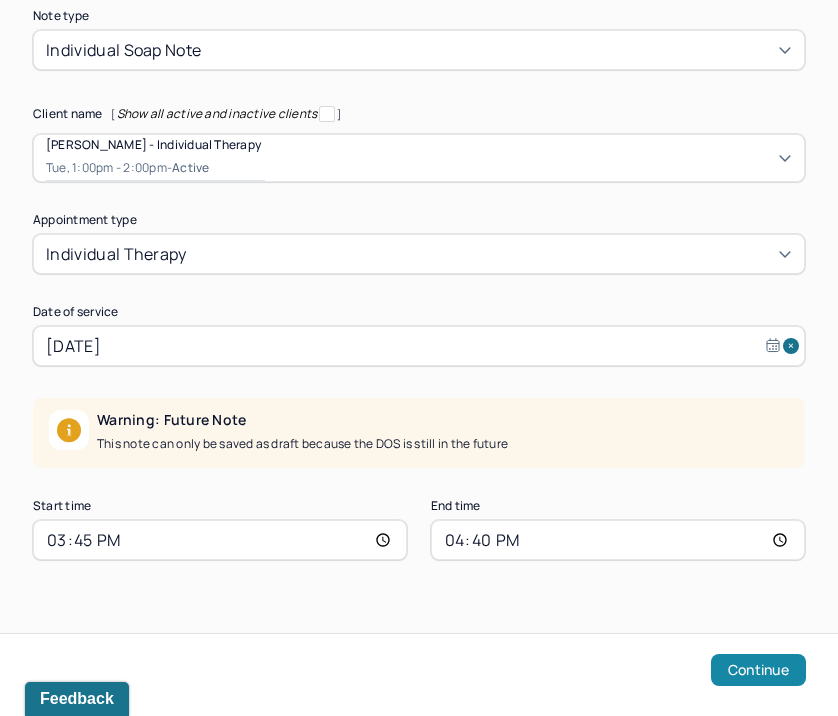 click on "Continue" at bounding box center (758, 670) 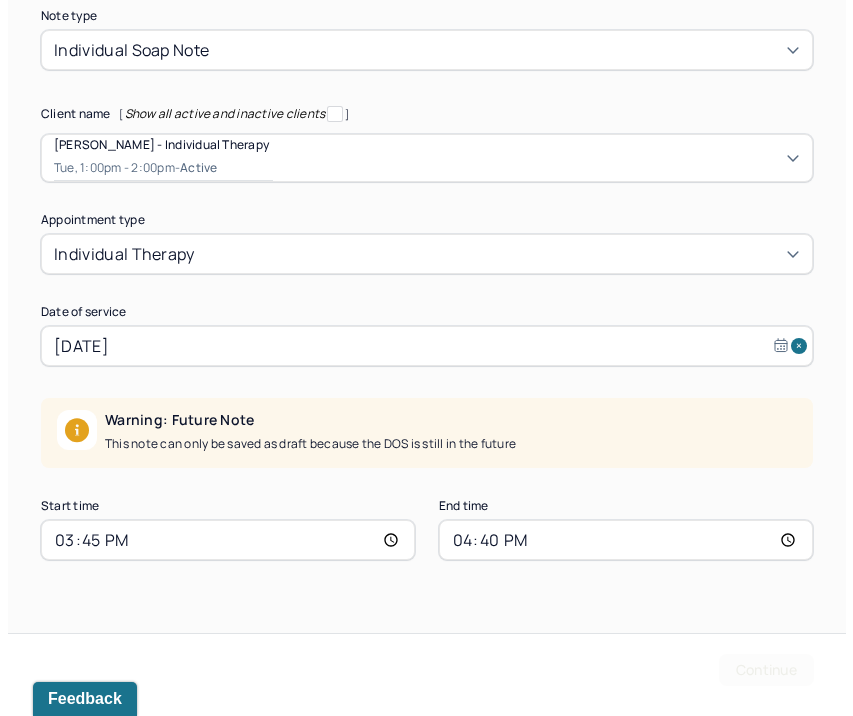 scroll, scrollTop: 0, scrollLeft: 0, axis: both 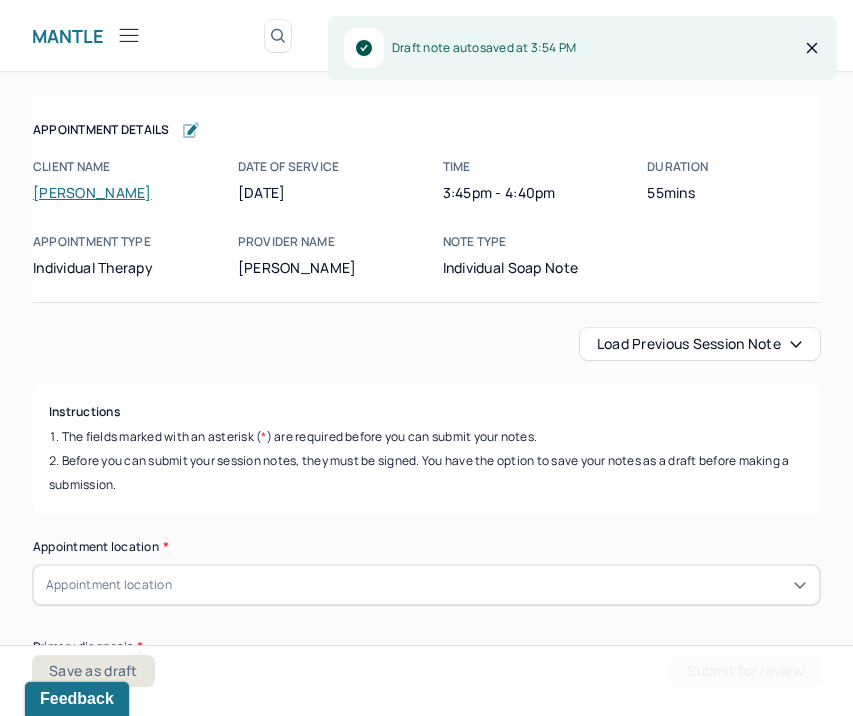 click on "Load previous session note" at bounding box center [700, 344] 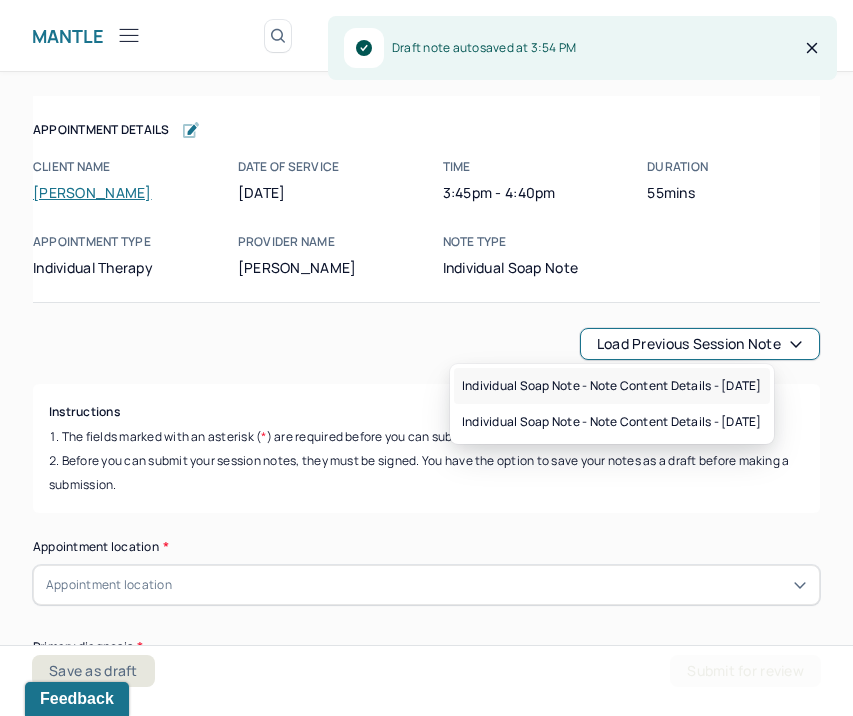 click on "Individual soap note   - Note content Details -   06/10/2025" at bounding box center (612, 386) 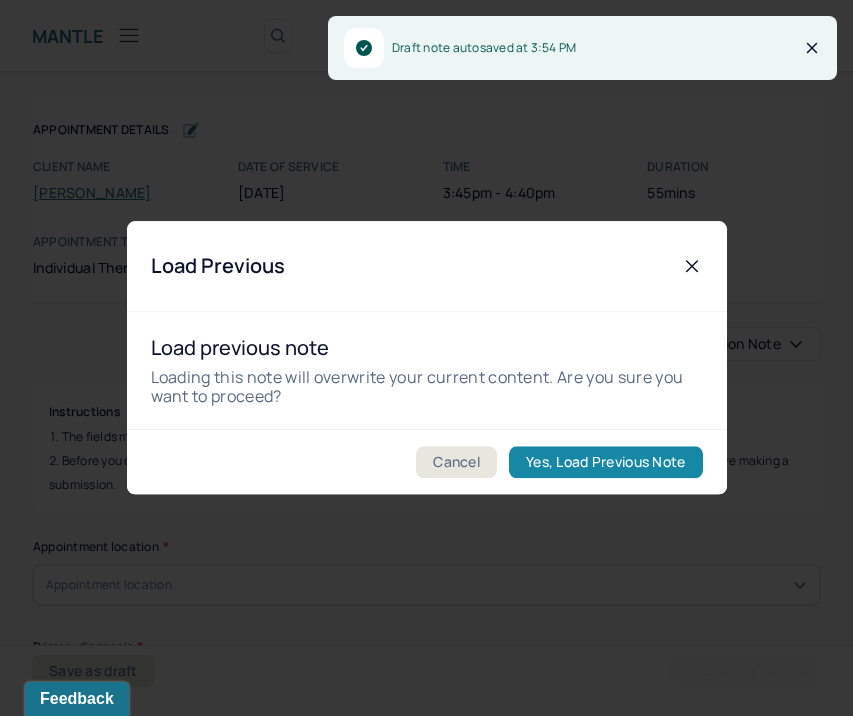 click on "Yes, Load Previous Note" at bounding box center [605, 463] 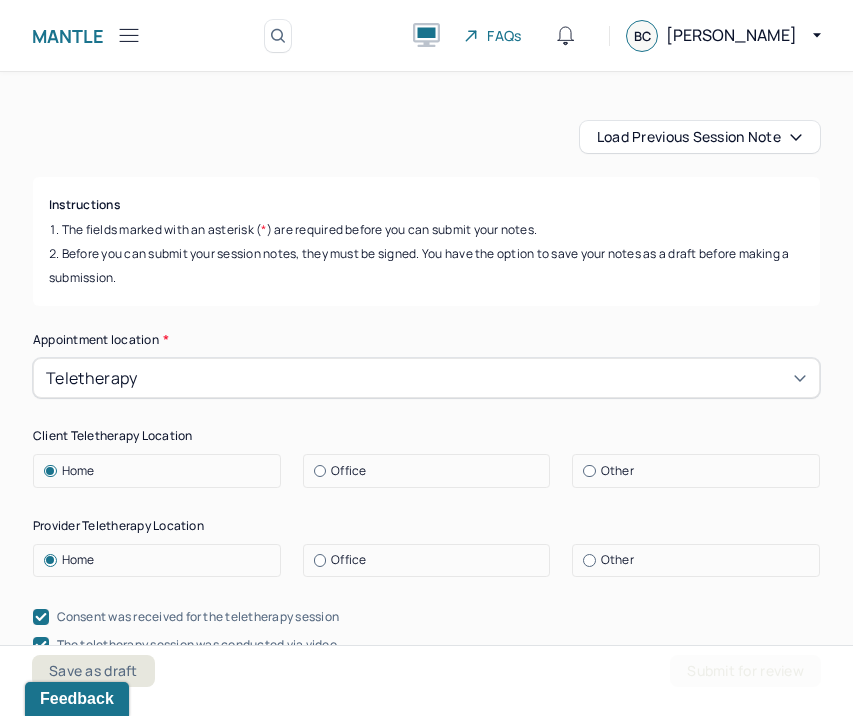scroll, scrollTop: 300, scrollLeft: 0, axis: vertical 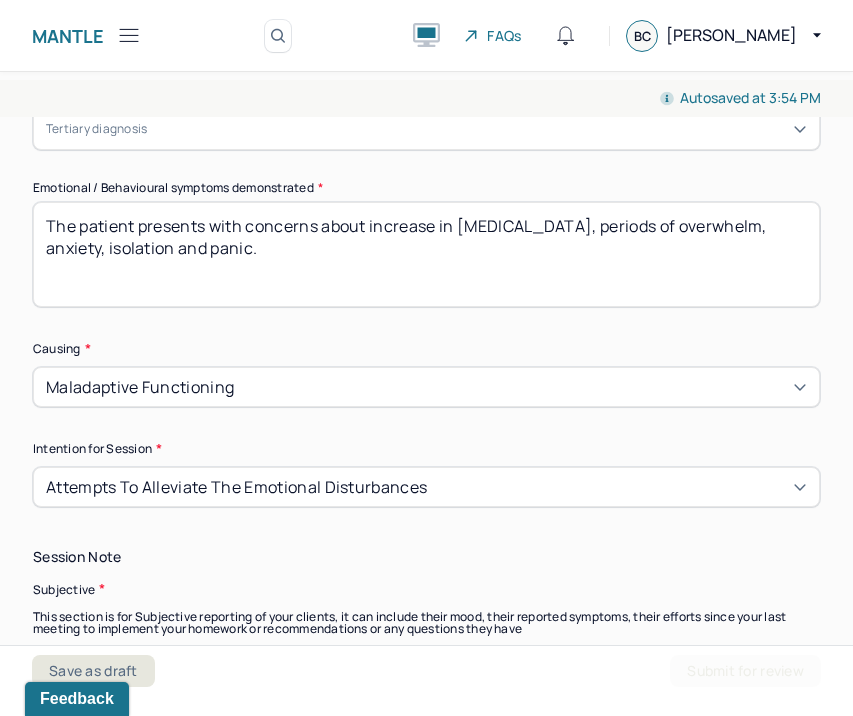 click on "The patient presents with concerns about increase in depression, periods of overwhelm, anxiety, isolation and panic." at bounding box center (426, 254) 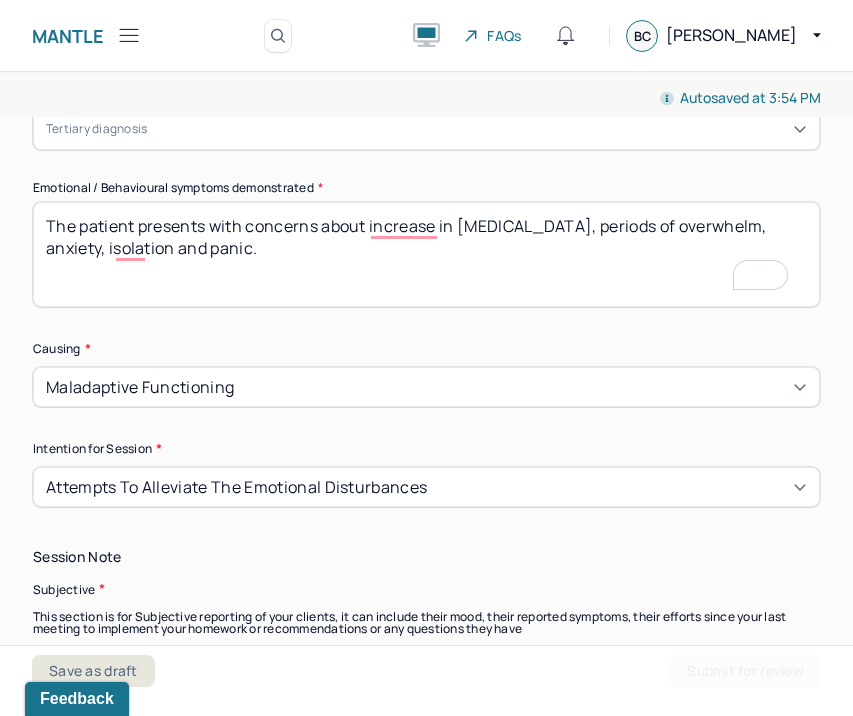 scroll, scrollTop: 1000, scrollLeft: 0, axis: vertical 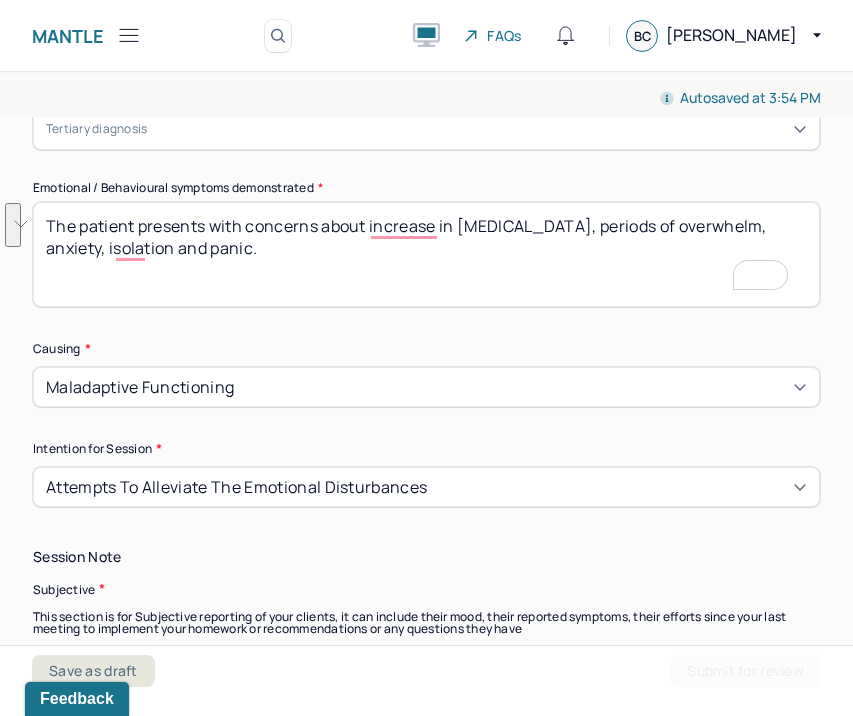 click on "The patient presents with concerns about increase in depression, periods of overwhelm, anxiety, isolation and panic." at bounding box center [426, 254] 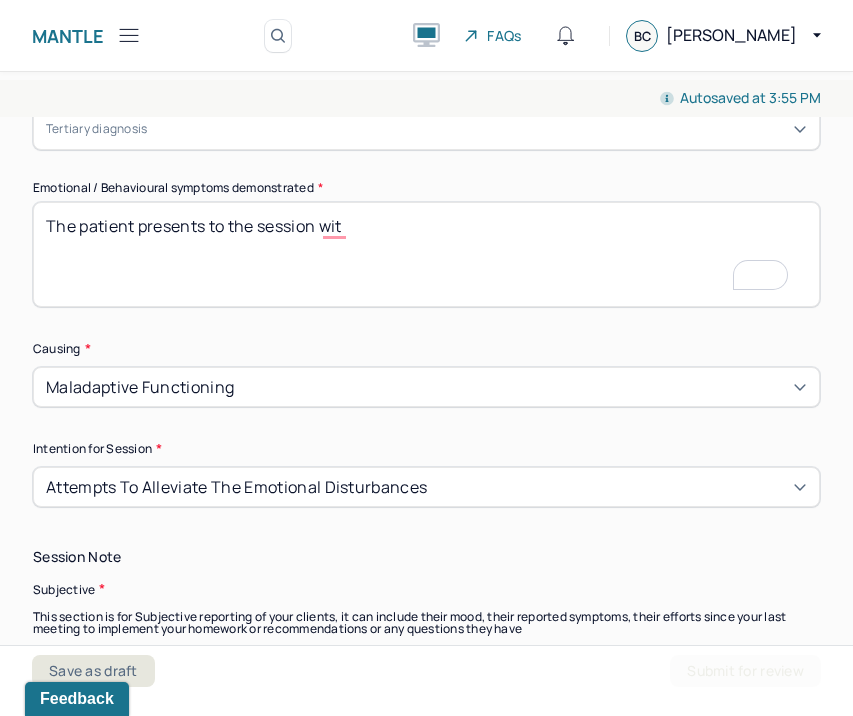 click on "The patient presents to the session wit" at bounding box center [426, 254] 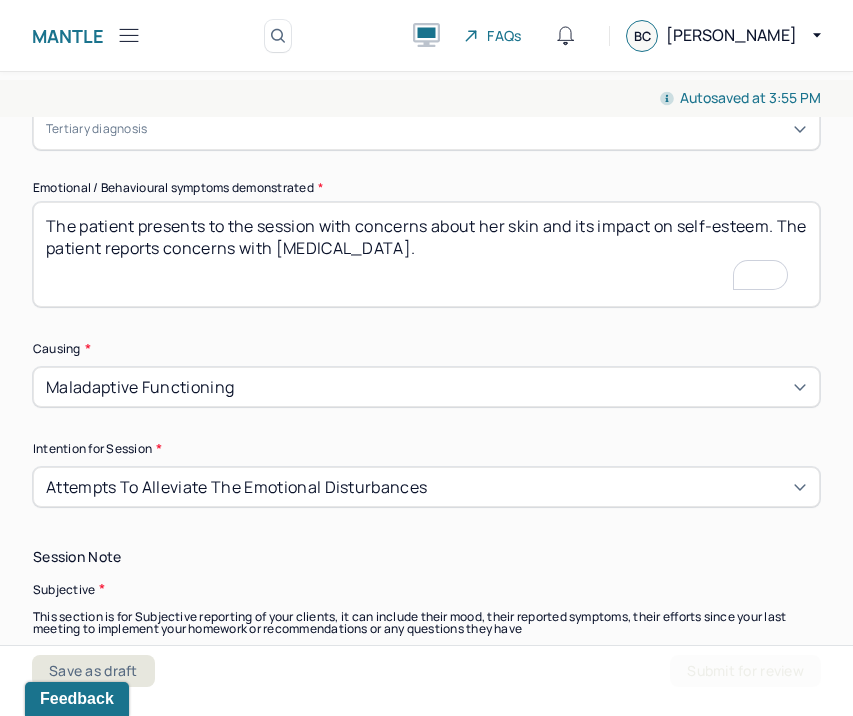 click on "The patient presents to the session with concerns about her skin and its impact on self-esteem. The patient reports concerns with medication management." at bounding box center [426, 254] 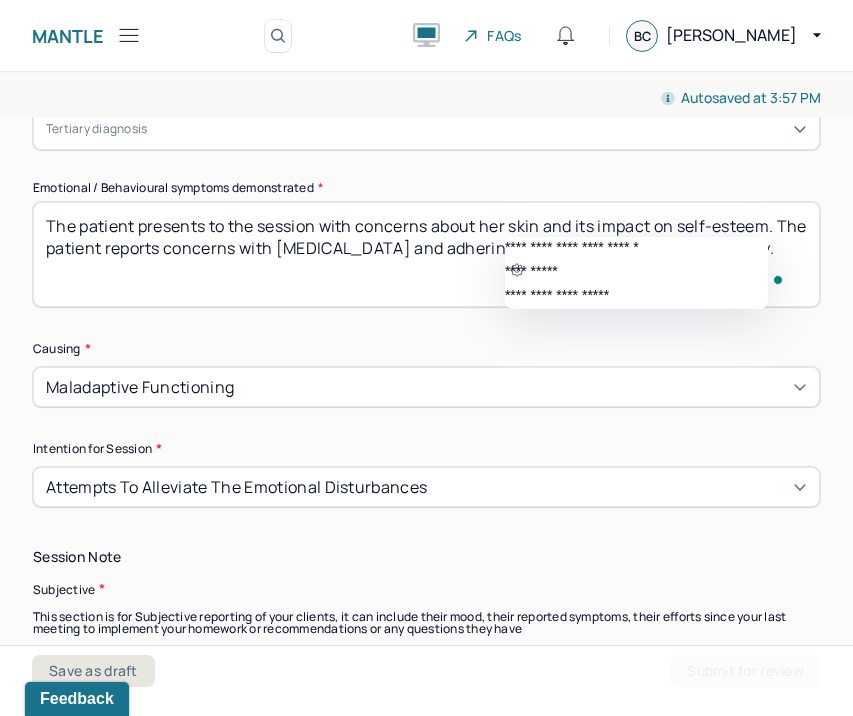 click on "The patient presents to the session with concerns about her skin and its impact on self-esteem. The patient reports concerns with medication management and adhering to her regimen more consistently." at bounding box center [426, 254] 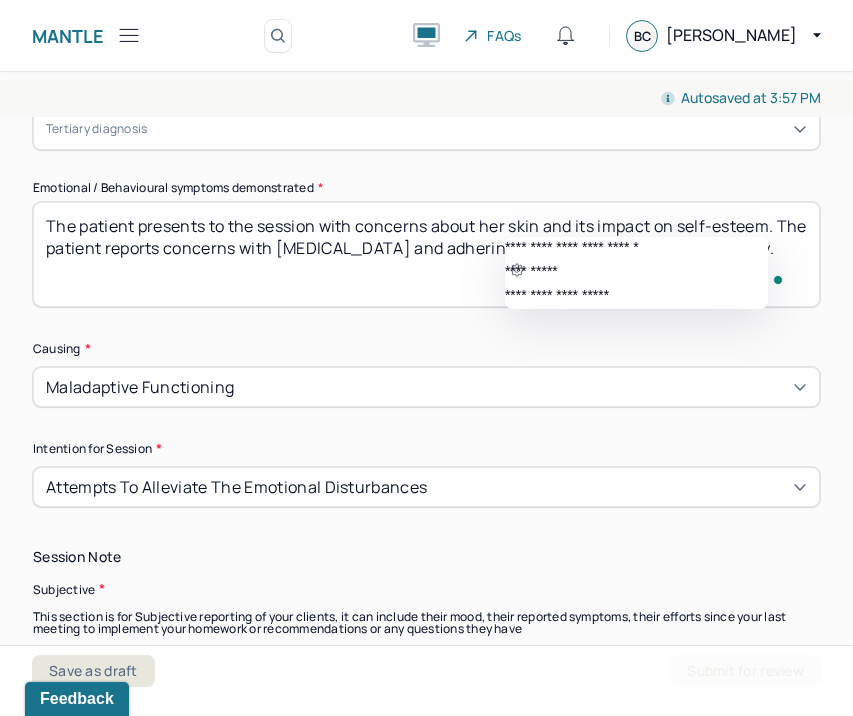 drag, startPoint x: 542, startPoint y: 225, endPoint x: 515, endPoint y: 218, distance: 27.89265 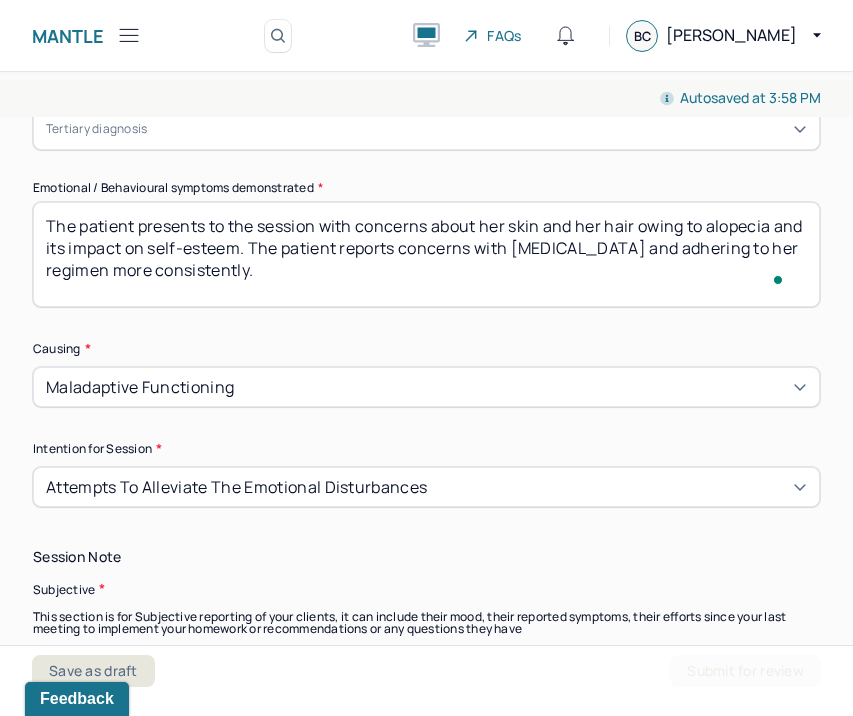 click on "The patient presents to the session with concerns about her skin and her hair owing to alopecia and its impact on self-esteem. The patient reports concerns with medication management and adhering to her regimen more consistently." at bounding box center (426, 254) 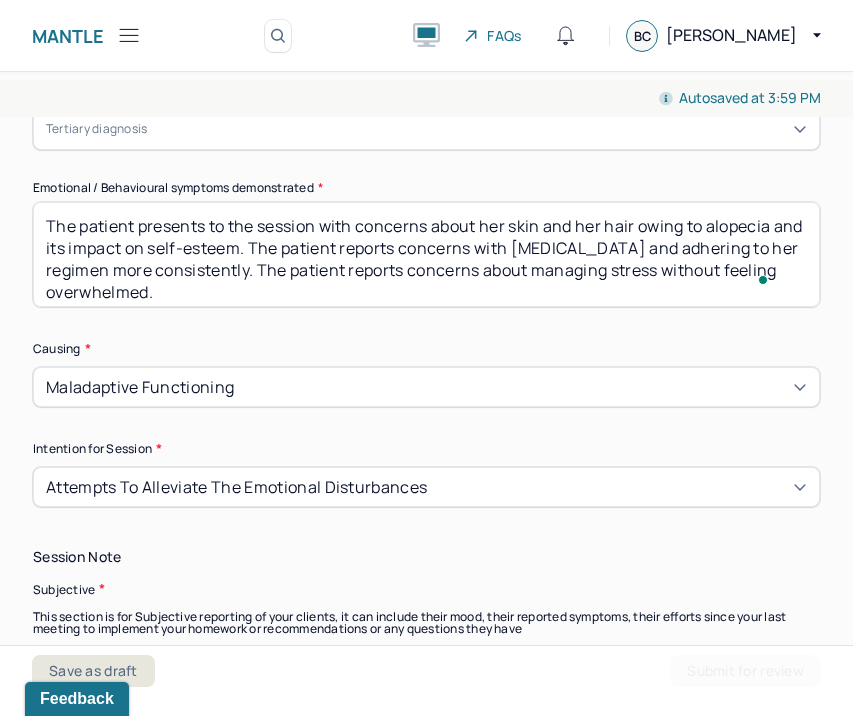 scroll, scrollTop: 1038, scrollLeft: 0, axis: vertical 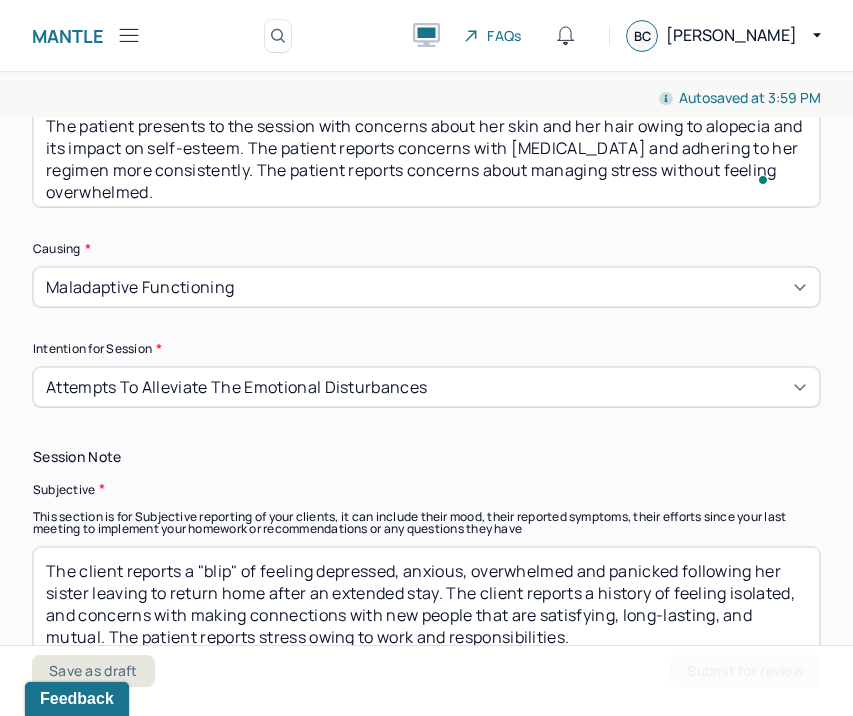 type on "The patient presents to the session with concerns about her skin and her hair owing to alopecia and its impact on self-esteem. The patient reports concerns with [MEDICAL_DATA] and adhering to her regimen more consistently. The patient reports concerns about managing stress without feeling overwhelmed." 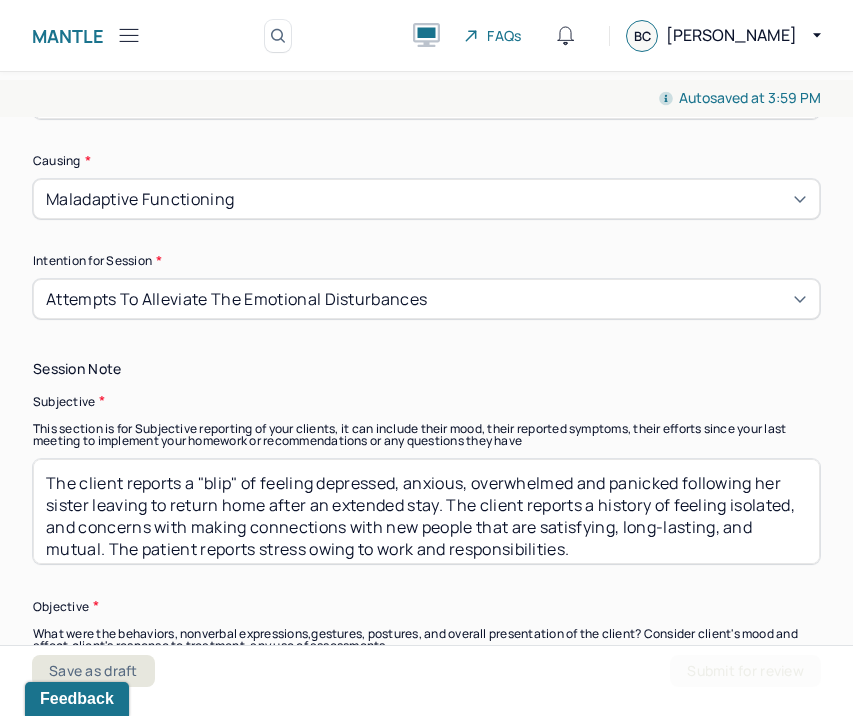 scroll, scrollTop: 1200, scrollLeft: 0, axis: vertical 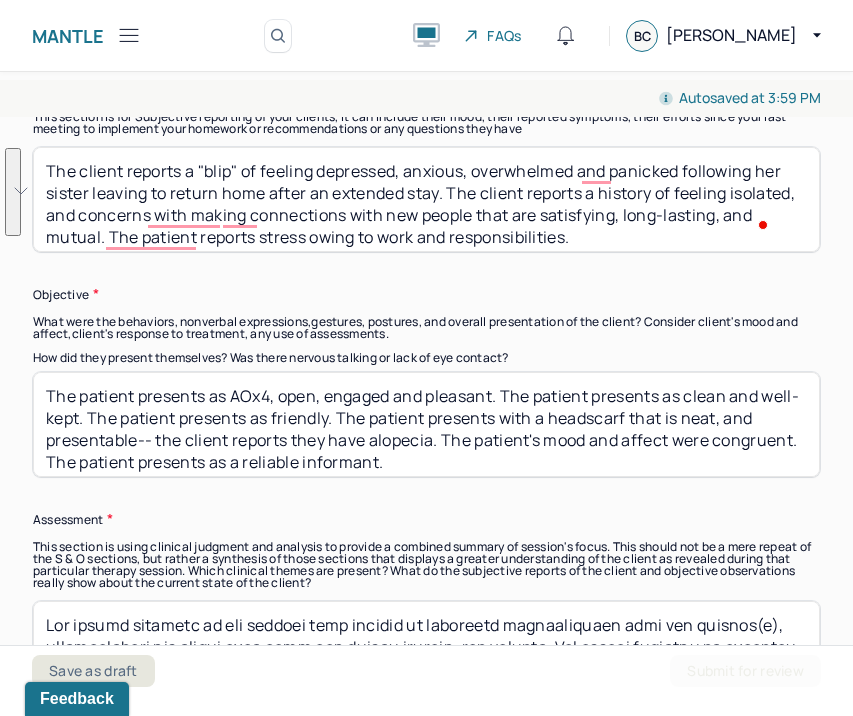 drag, startPoint x: 712, startPoint y: 230, endPoint x: 184, endPoint y: 162, distance: 532.3608 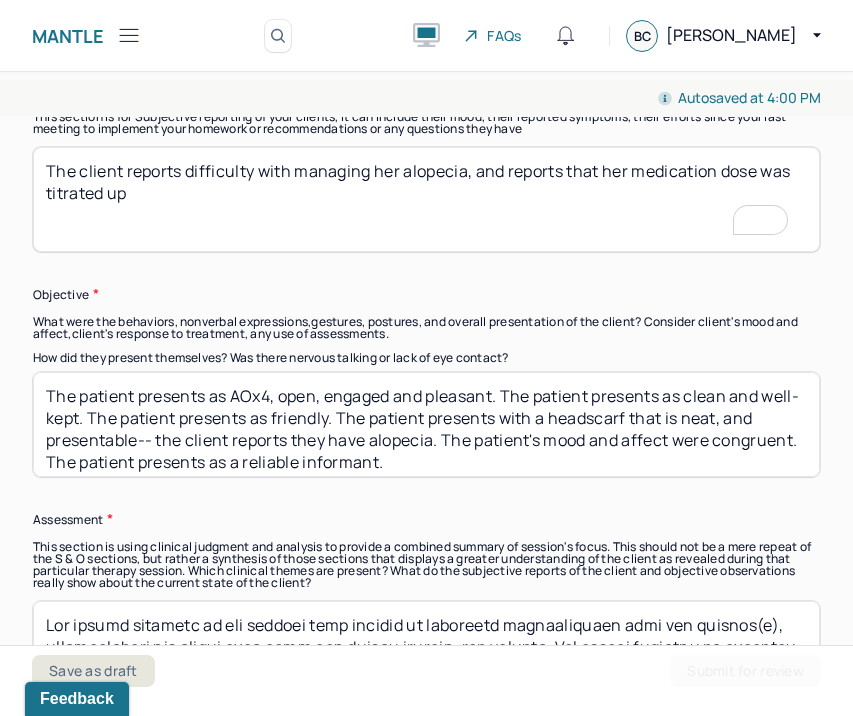 click on "The client reports difficulty with managing her alopecia, and reports her medication dose was titrated up" at bounding box center [426, 199] 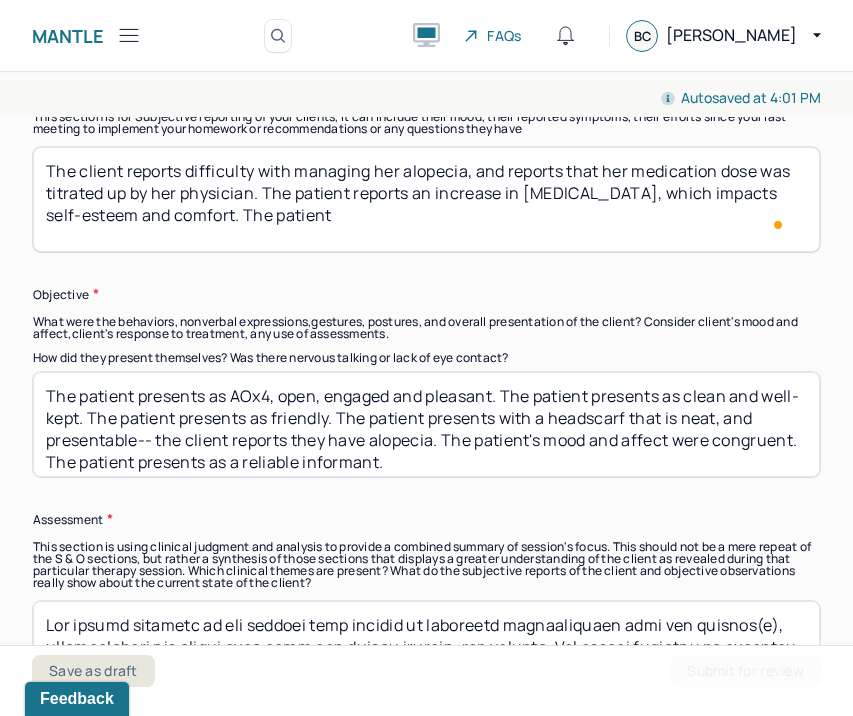 click on "The client reports difficulty with managing her alopecia, and reports that her medication dose was titrated up" at bounding box center (426, 199) 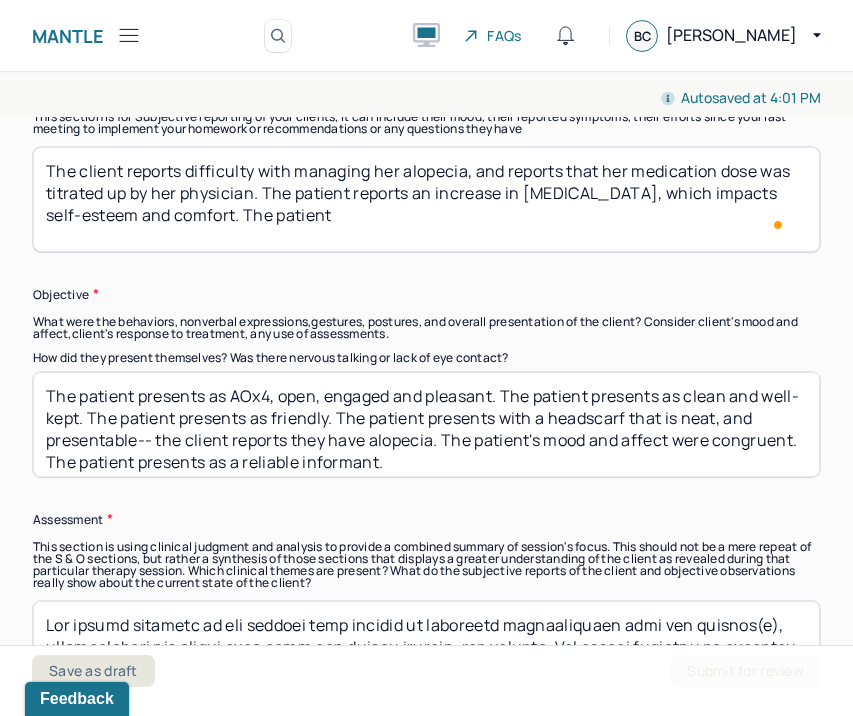 click on "The client reports difficulty with managing her alopecia, and reports that her medication dose was titrated up by her physician. The patient reports an increase in skin dryness, which impacts self-esteem and comfort. The patient" at bounding box center (426, 199) 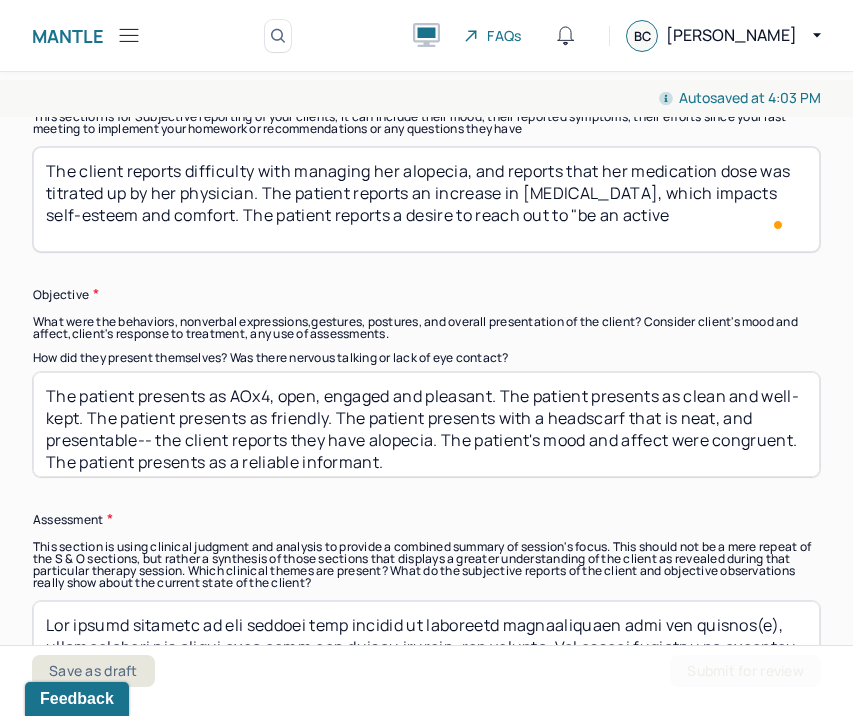 click on "Session Note Subjective This section is for Subjective reporting of your clients, it can include their mood, their reported symptoms, their efforts since your last meeting to implement your homework or recommendations or any questions they have The client reports difficulty with managing her alopecia, and reports that her medication dose was titrated up by her physician. The patient reports an increase in skin dryness, which impacts self-esteem and comfort. The patient reports a desire to reach out to "be an active Objective What were the behaviors, nonverbal expressions,gestures, postures, and overall presentation of the client? Consider client's mood and affect,client's response to treatment, any use of assessments. How did they present themselves? Was there nervous talking or lack of eye contact? Assessment" at bounding box center [426, 376] 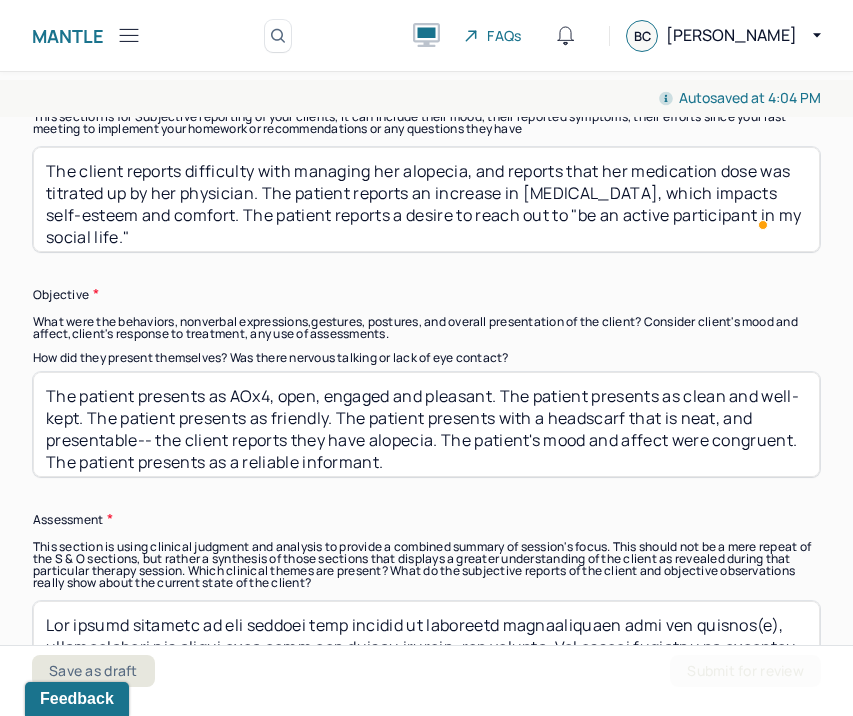 click on "The client reports difficulty with managing her alopecia, and reports that her medication dose was titrated up by her physician. The patient reports an increase in skin dryness, which impacts self-esteem and comfort. The patient reports a desire to reach out to "be an active participant in my social life."" at bounding box center (426, 199) 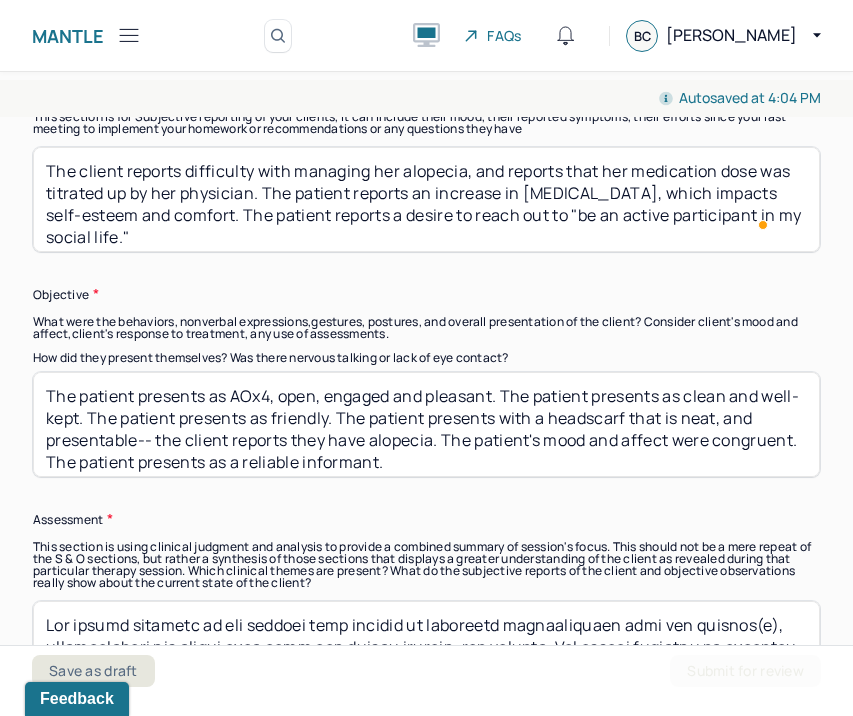 click on "The client reports difficulty with managing her alopecia, and reports that her medication dose was titrated up by her physician. The patient reports an increase in skin dryness, which impacts self-esteem and comfort. The patient reports a desire to reach out to "be an active participant in my social life."" at bounding box center (426, 199) 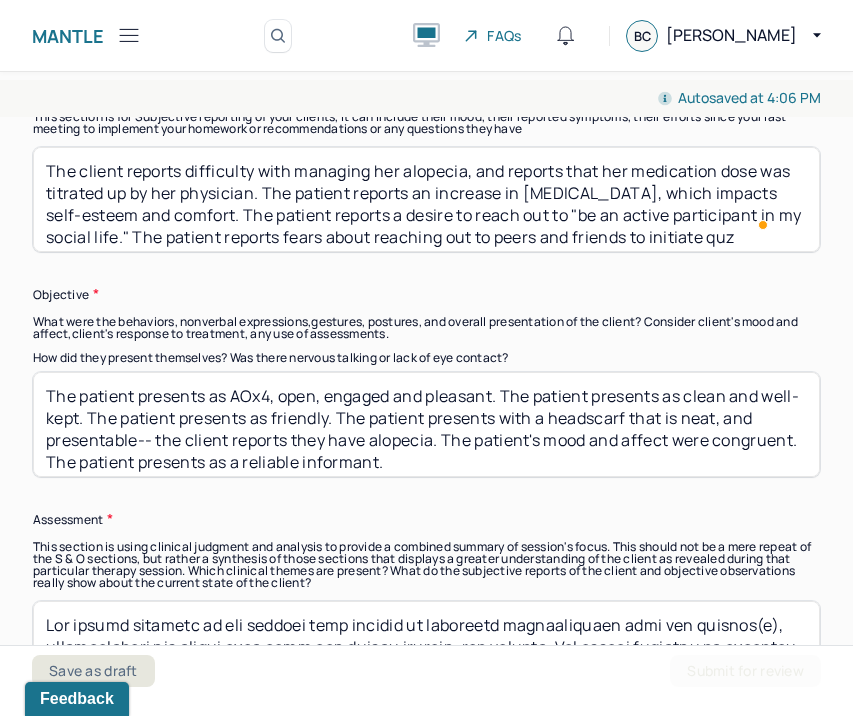 scroll, scrollTop: 19, scrollLeft: 0, axis: vertical 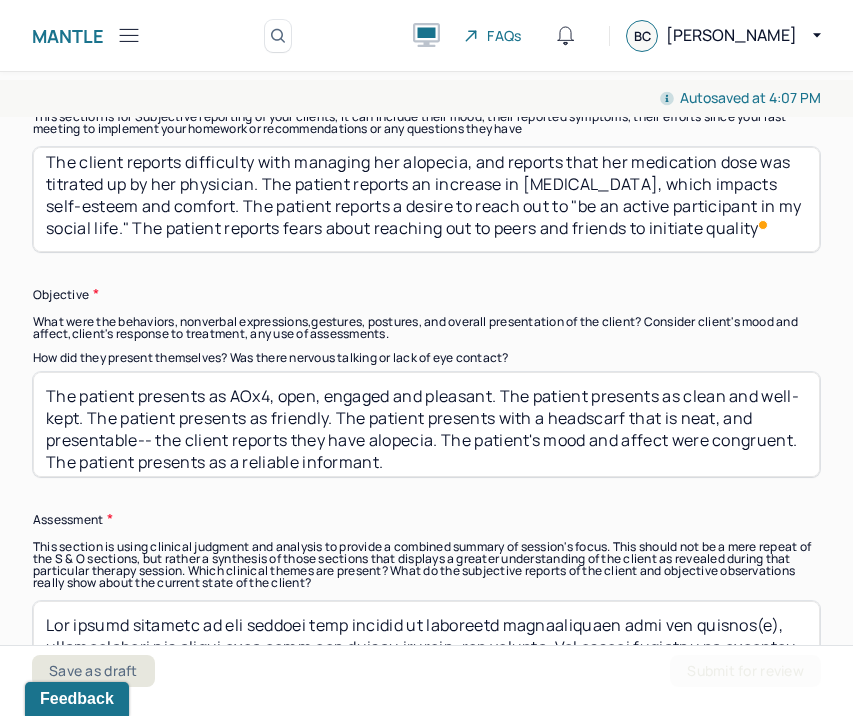 click on "What were the behaviors, nonverbal expressions,gestures, postures, and overall presentation of the client? Consider client's mood and affect,client's response to treatment, any use of assessments." at bounding box center [426, 328] 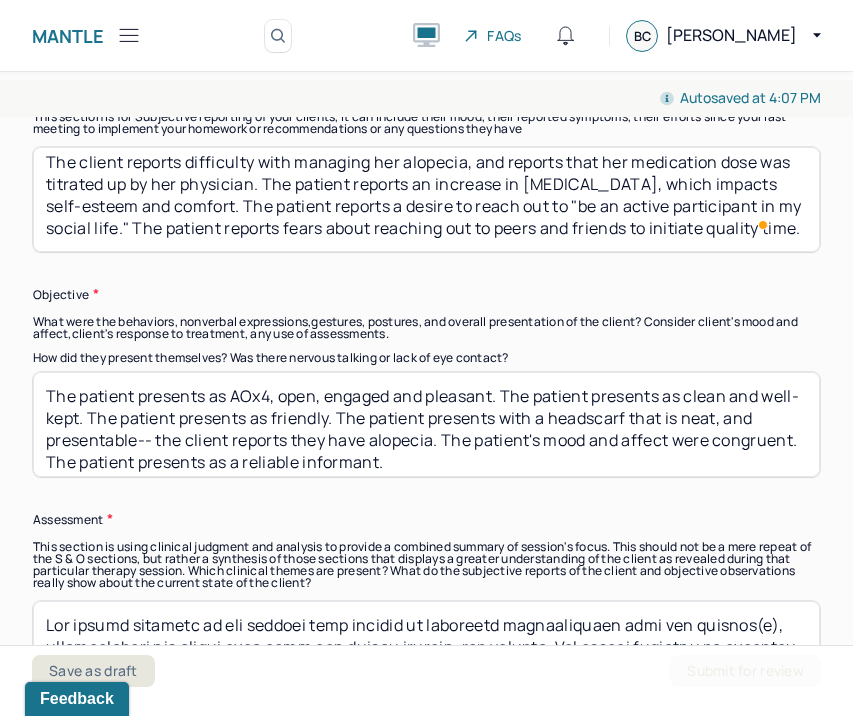 scroll, scrollTop: 1523, scrollLeft: 0, axis: vertical 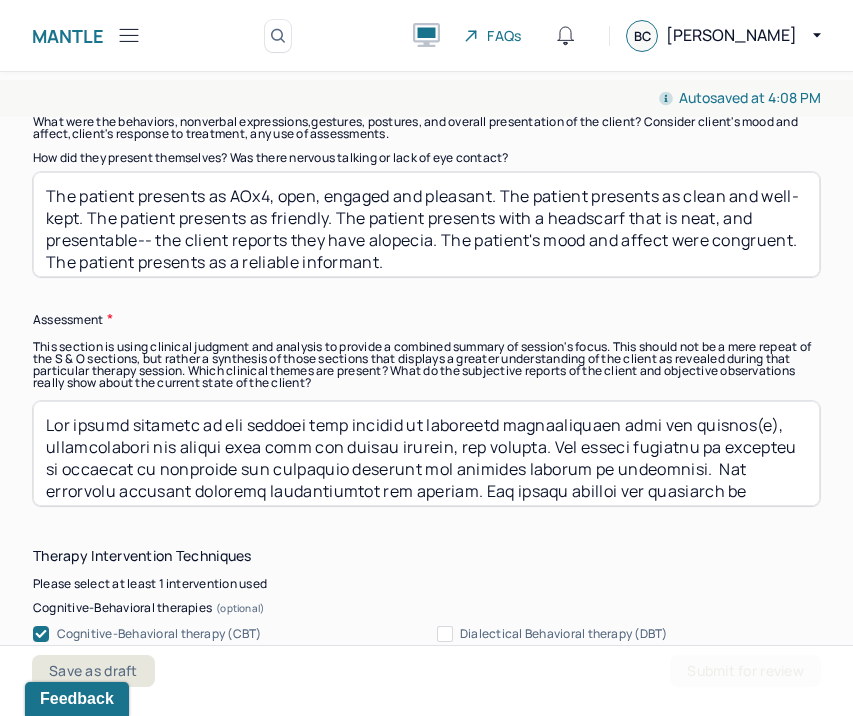 type on "The client reports difficulty with managing her alopecia, and reports that her medication dose was titrated up by her physician. The patient reports an increase in [MEDICAL_DATA], which impacts self-esteem and comfort. The patient reports a desire to reach out to "be an active participant in my social life." The patient reports fears about reaching out to peers and friends to initiate quality time." 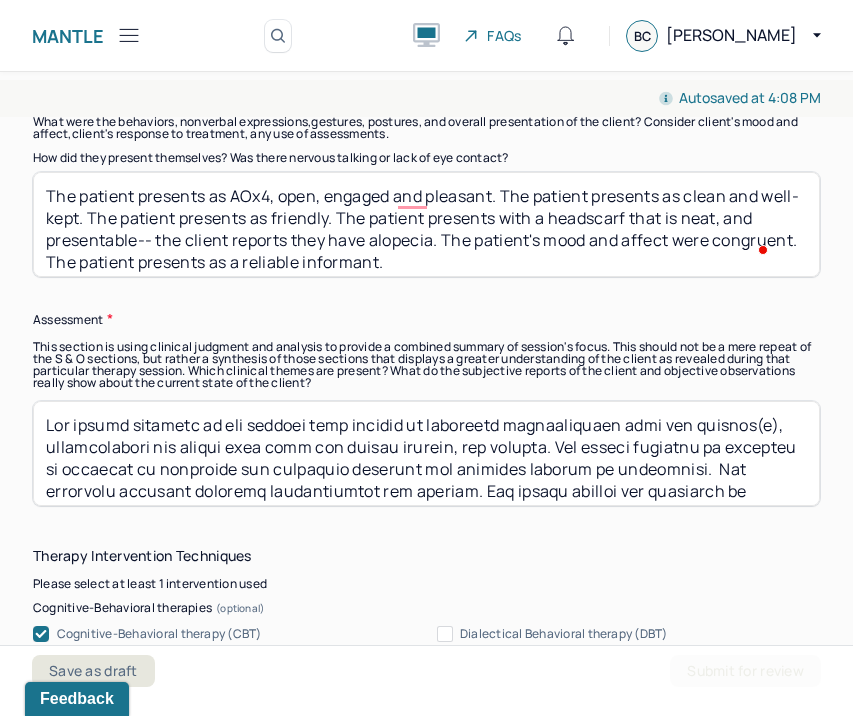 scroll, scrollTop: 1700, scrollLeft: 0, axis: vertical 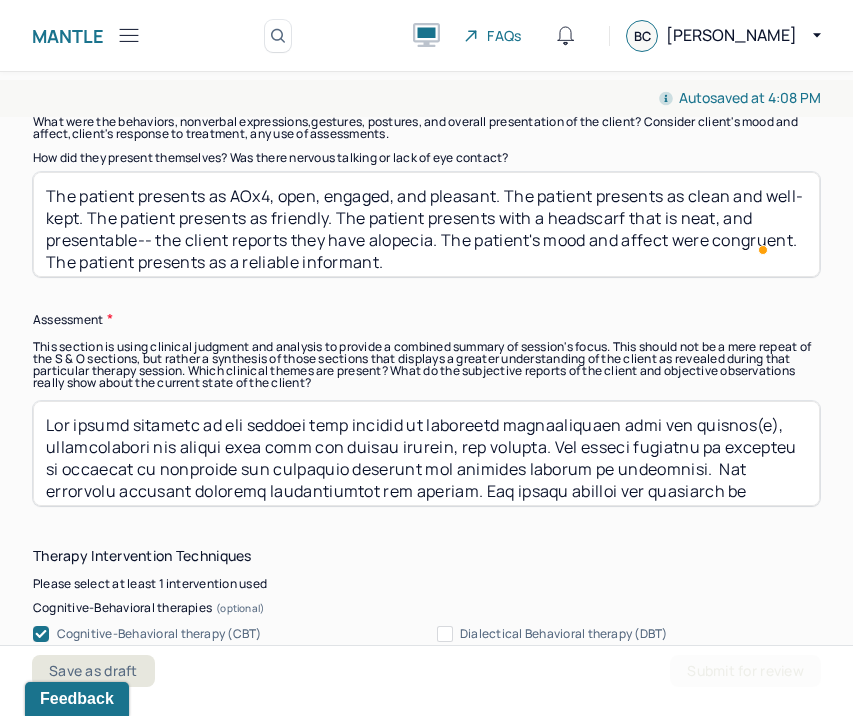 click on "The patient presents as AOx4, open, engaged, and pleasant. The patient presents as clean and well-kept. The patient presents as friendly. The patient presents with a headscarf that is neat, and presentable-- the client reports they have alopecia. The patient's mood and affect were congruent. The patient presents as a reliable informant." at bounding box center (426, 224) 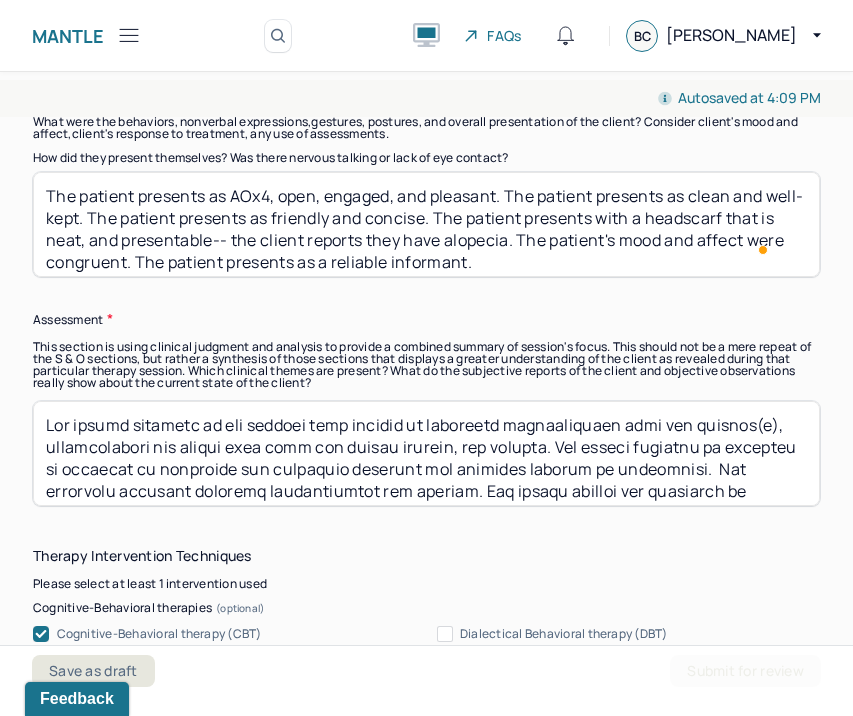 click on "The patient presents as AOx4, open, engaged, and pleasant. The patient presents as clean and well-kept. The patient presents as friendly and concise. The patient presents with a headscarf that is neat, and presentable-- the client reports they have alopecia. The patient's mood and affect were congruent. The patient presents as a reliable informant." at bounding box center (426, 224) 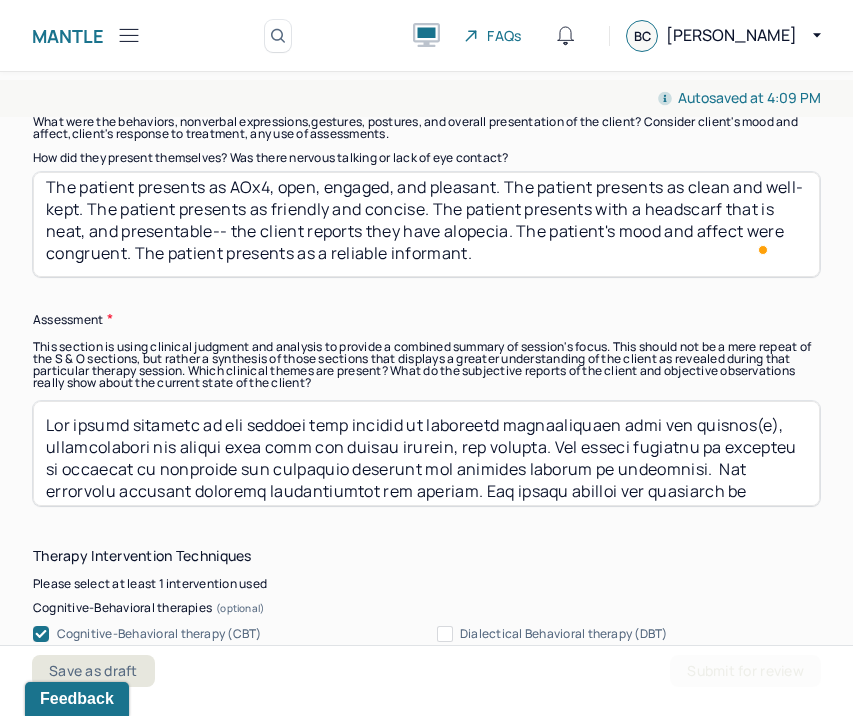 type on "The patient presents as AOx4, open, engaged, and pleasant. The patient presents as clean and well-kept. The patient presents as friendly and concise. The patient presents with a headscarf that is neat, and presentable-- the client reports they have alopecia. The patient's mood and affect were congruent. The patient presents as a reliable informant." 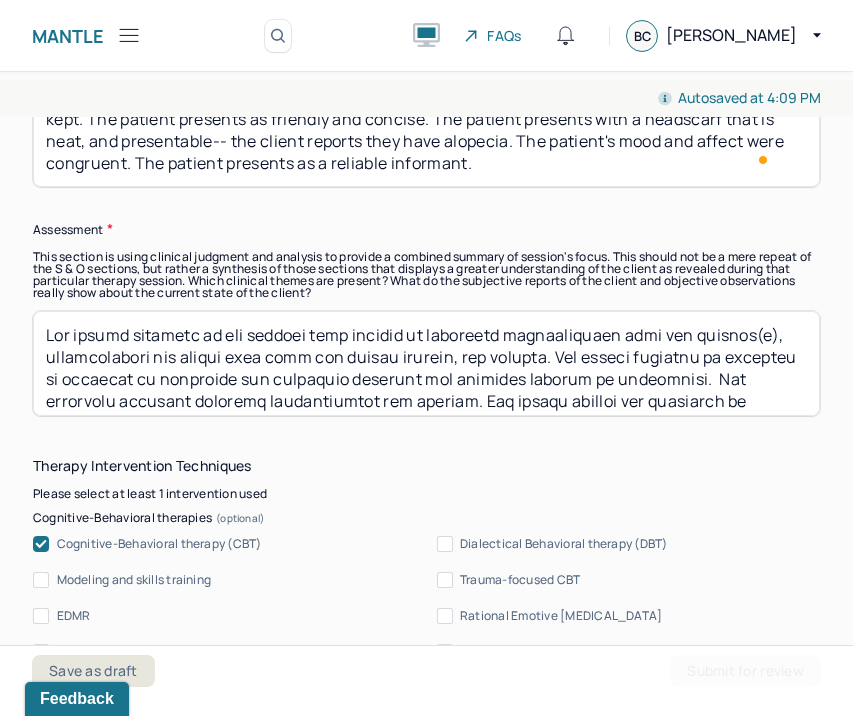 scroll, scrollTop: 1800, scrollLeft: 0, axis: vertical 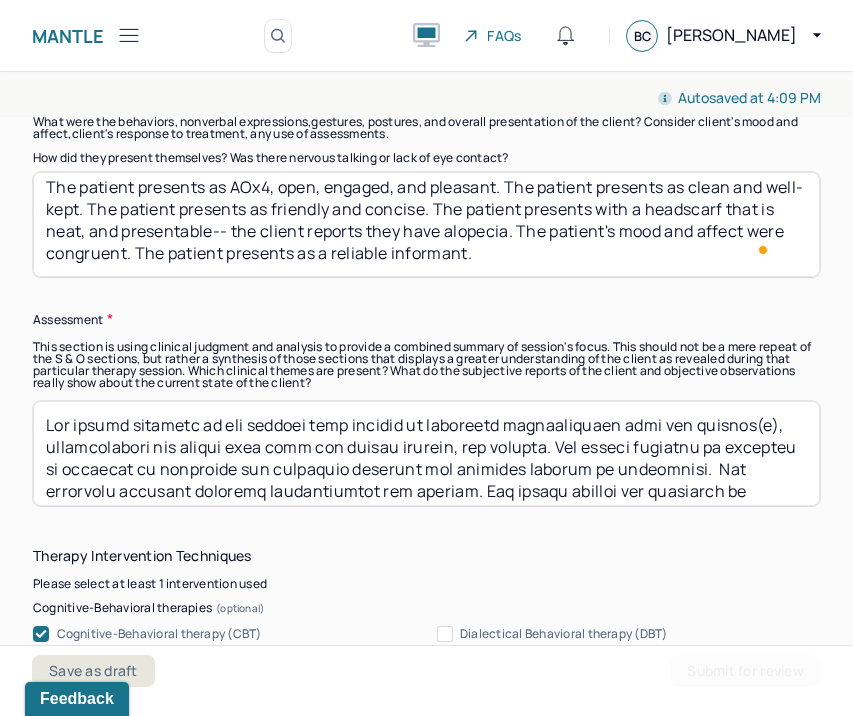 click on "The patient presents as AOx4, open, engaged, and pleasant. The patient presents as clean and well-kept. The patient presents as friendly and concise. The patient presents with a headscarf that is neat, and presentable-- the client reports they have alopecia. The patient's mood and affect were congruent. The patient presents as a reliable informant." at bounding box center [426, 224] 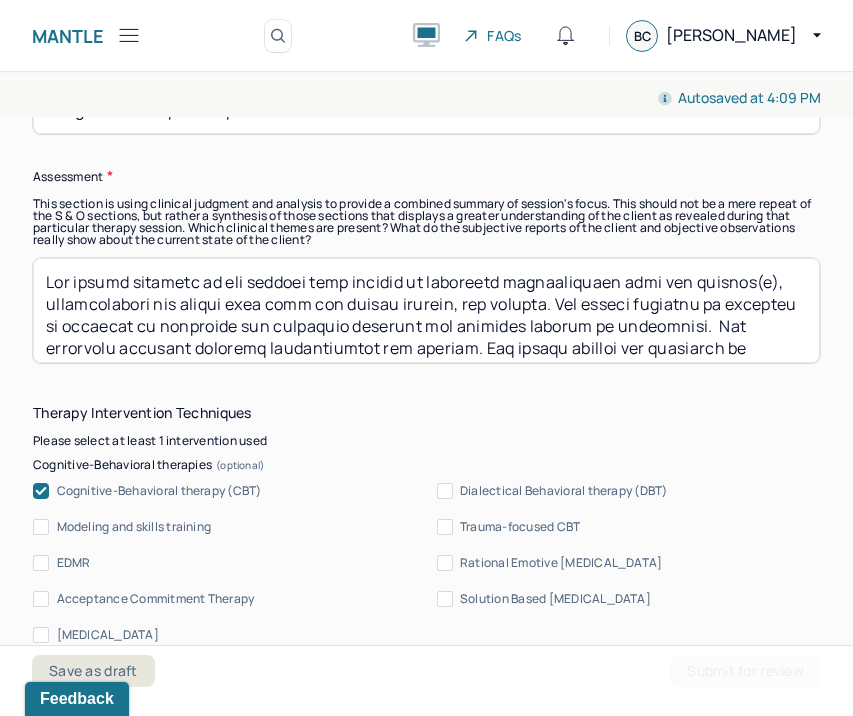 scroll, scrollTop: 1900, scrollLeft: 0, axis: vertical 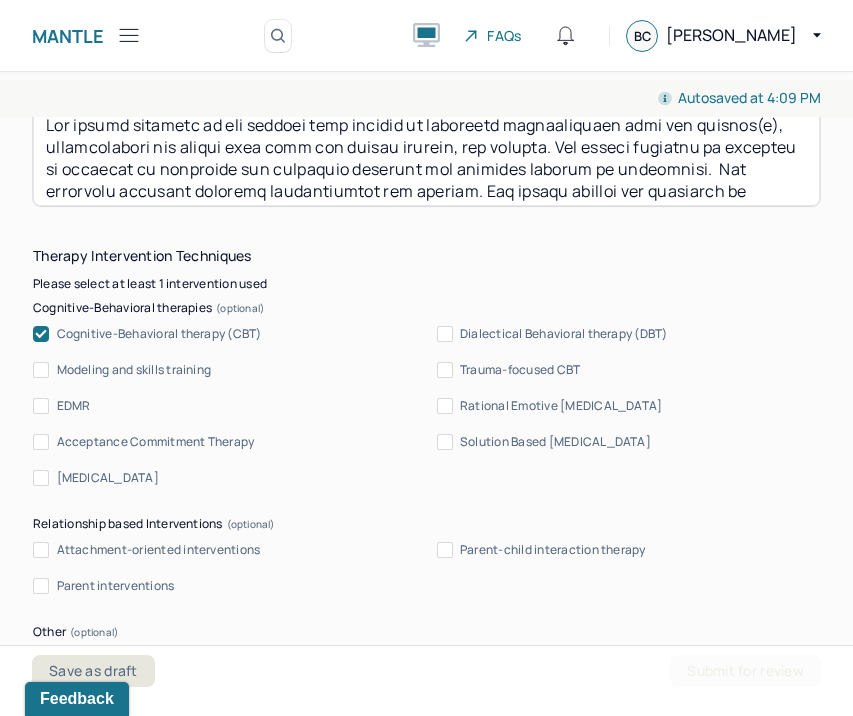 click on "Autosaved at 4:09 PM Appointment Details     Client name Emmanuella Nsiah Date of service 07/22/2025 Time 3:45pm - 4:40pm Duration 55mins Appointment type individual therapy Provider name Brianna Campbell Modifier 1 95 Telemedicine Note type Individual soap note Appointment Details     Client name Emmanuella Nsiah Date of service 07/22/2025 Time 3:45pm - 4:40pm Duration 55mins Appointment type individual therapy Provider name Brianna Campbell Modifier 1 95 Telemedicine Note type Individual soap note   Load previous session note   Instructions The fields marked with an asterisk ( * ) are required before you can submit your notes. Before you can submit your session notes, they must be signed. You have the option to save your notes as a draft before making a submission. Appointment location * Teletherapy Client Teletherapy Location Home Office Other Provider Teletherapy Location Home Office Other Consent was received for the teletherapy session The teletherapy session was conducted via video Primary diagnosis *" at bounding box center [426, 390] 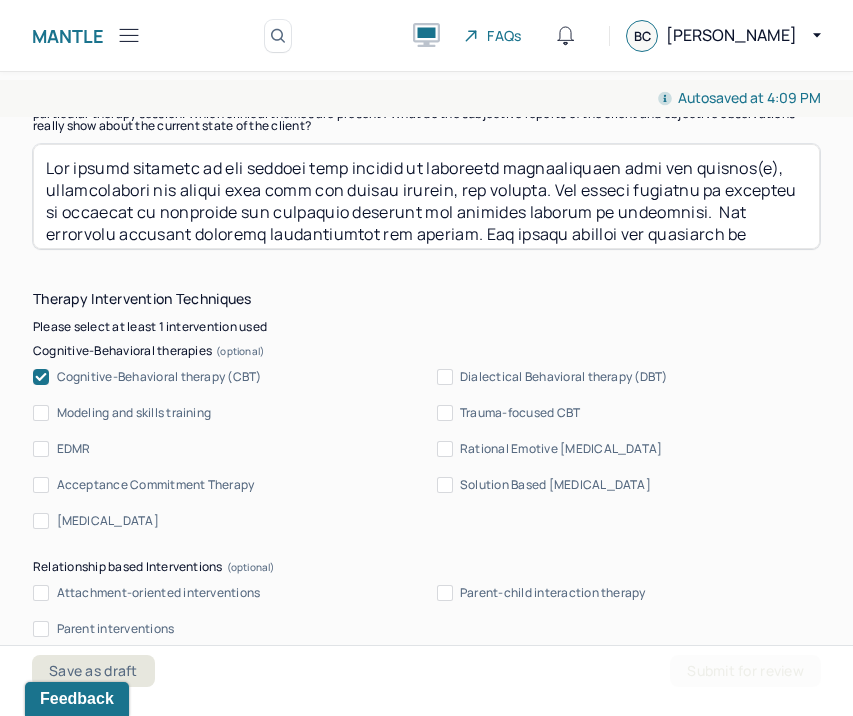 scroll, scrollTop: 167, scrollLeft: 0, axis: vertical 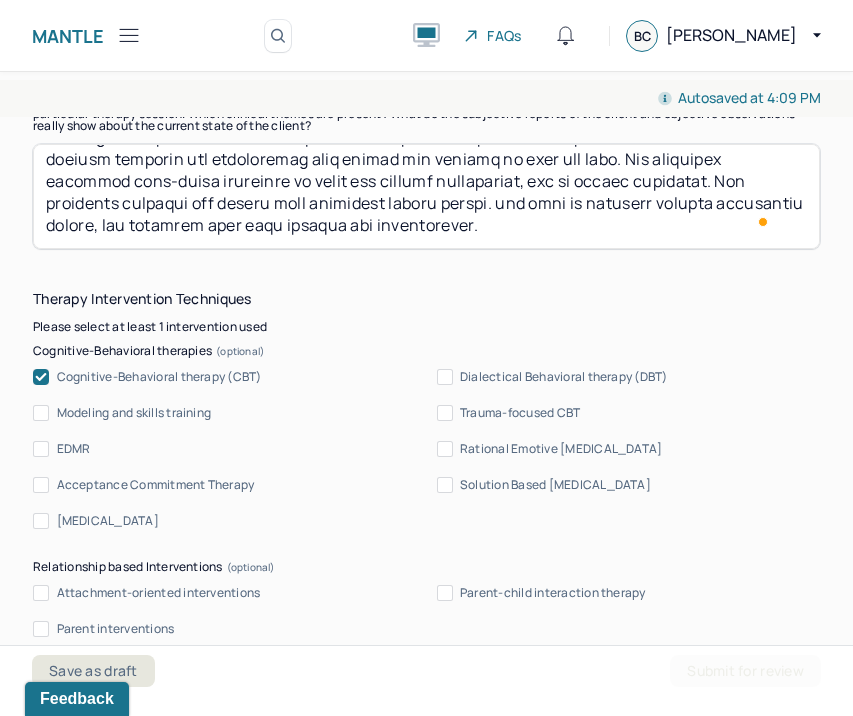 drag, startPoint x: 514, startPoint y: 162, endPoint x: 676, endPoint y: 289, distance: 205.84703 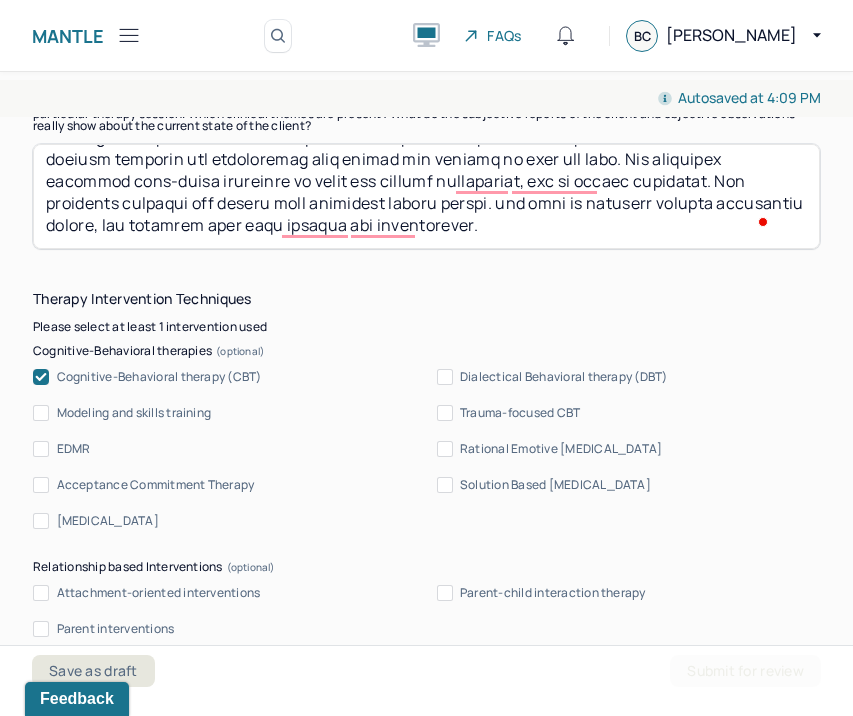 scroll, scrollTop: 1957, scrollLeft: 0, axis: vertical 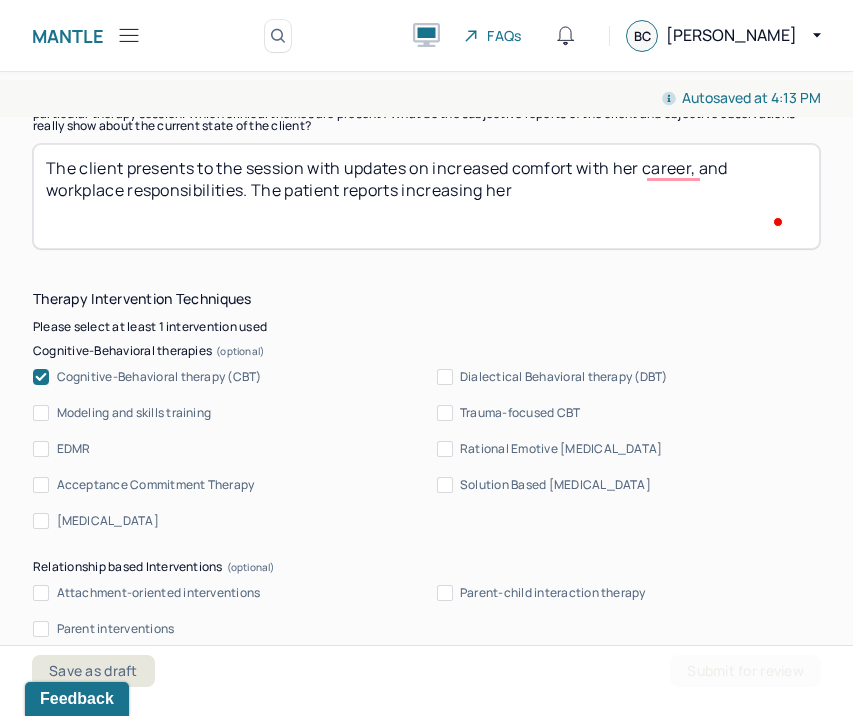 type on "The client presents to the session with updates on increased comfort with her career, and workplace responsibilities. The patient reports increasing her" 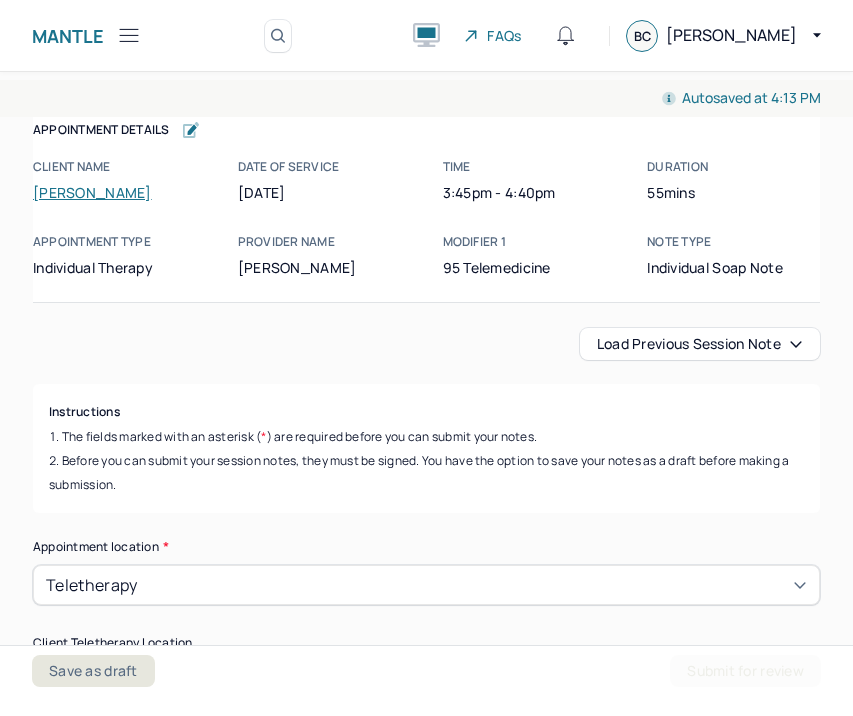 scroll, scrollTop: 0, scrollLeft: 0, axis: both 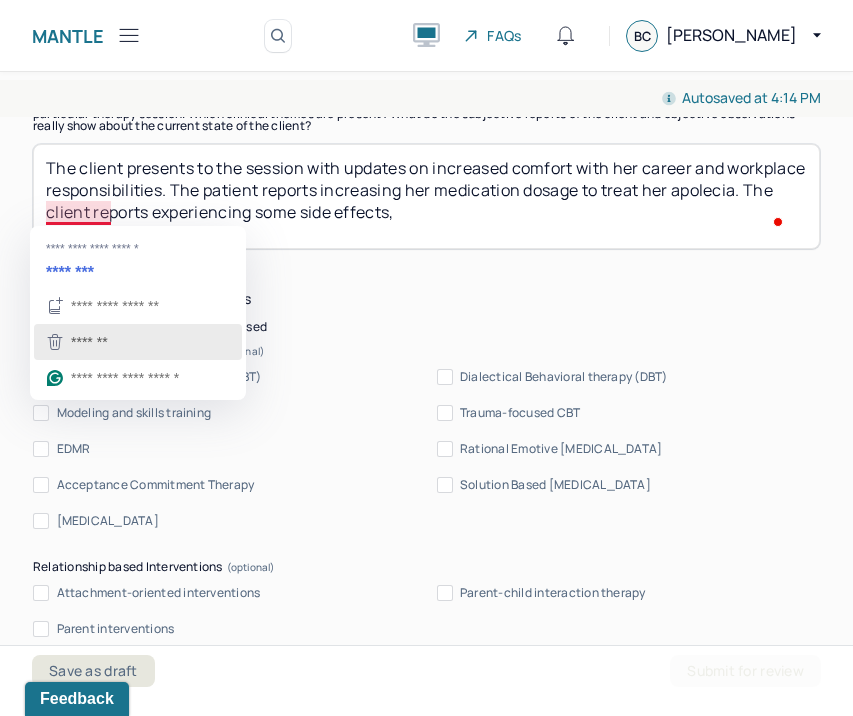 click on "*******" at bounding box center (138, 342) 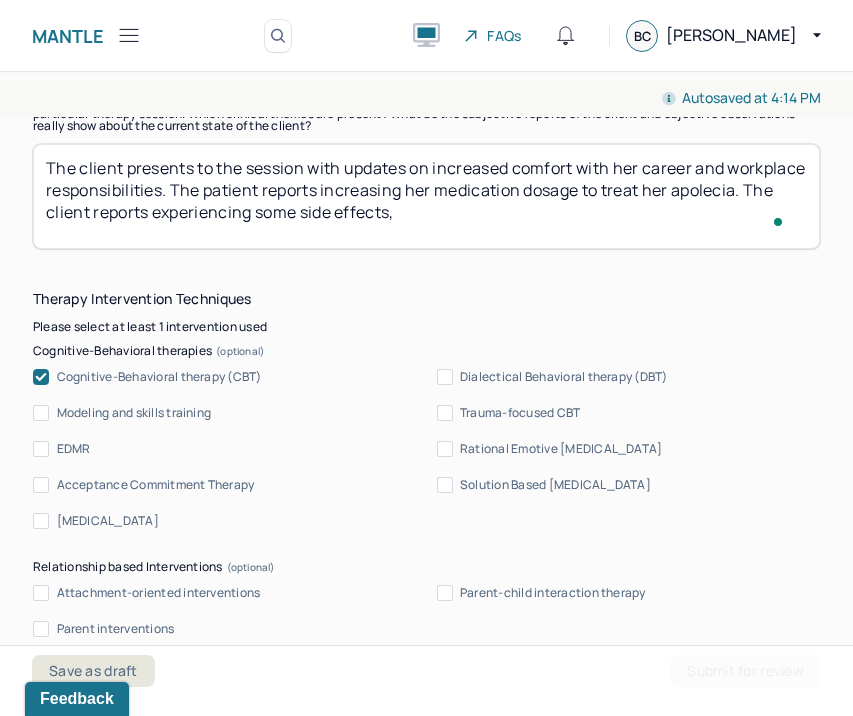 click on "The client presents to the session with updates on increased comfort with her career and workplace responsibilities. The patient reports increasing her medication dosage to treat her apolecia. The client reports experiencing some side effects," at bounding box center [426, 196] 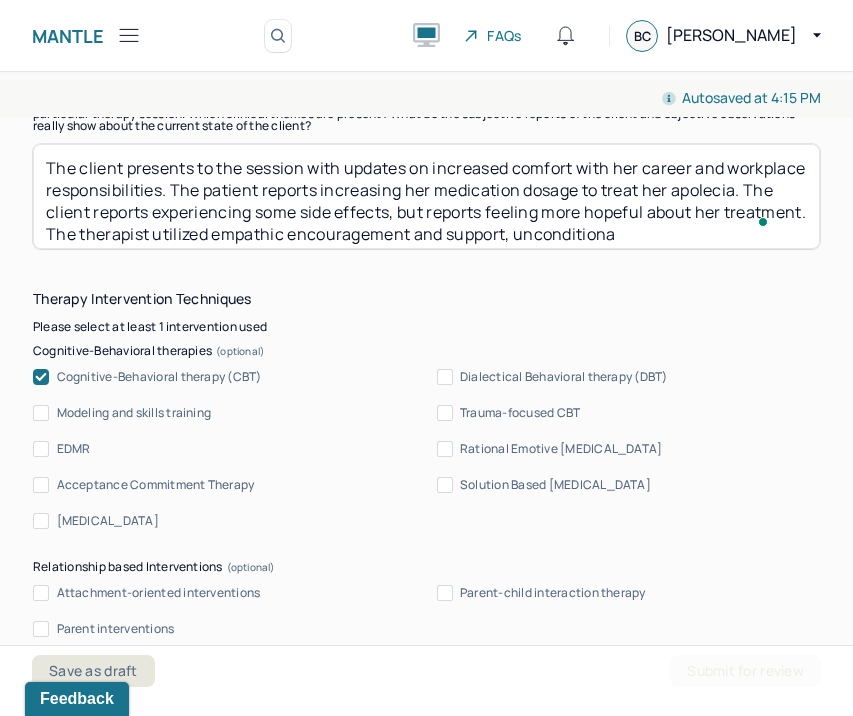 scroll, scrollTop: 19, scrollLeft: 0, axis: vertical 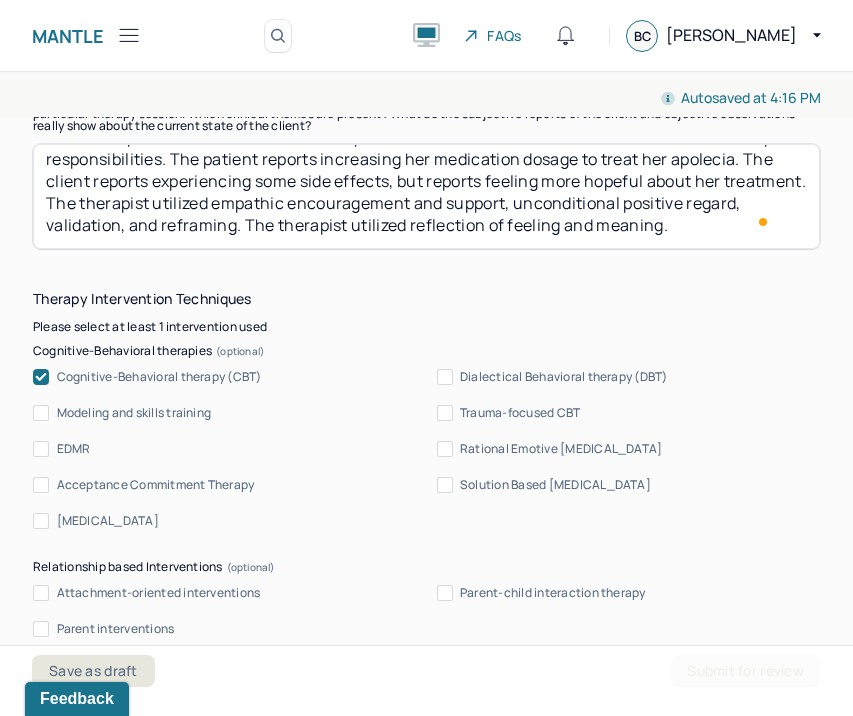 type on "The client presents to the session with updates on increased comfort with her career and workplace responsibilities. The patient reports increasing her medication dosage to treat her apolecia. The client reports experiencing some side effects, but reports feeling more hopeful about her treatment. The therapist utilized empathic encouragement and support, unconditional positive regard, validation, and reframing. The therapist utilized reflection of feeling and meaning." 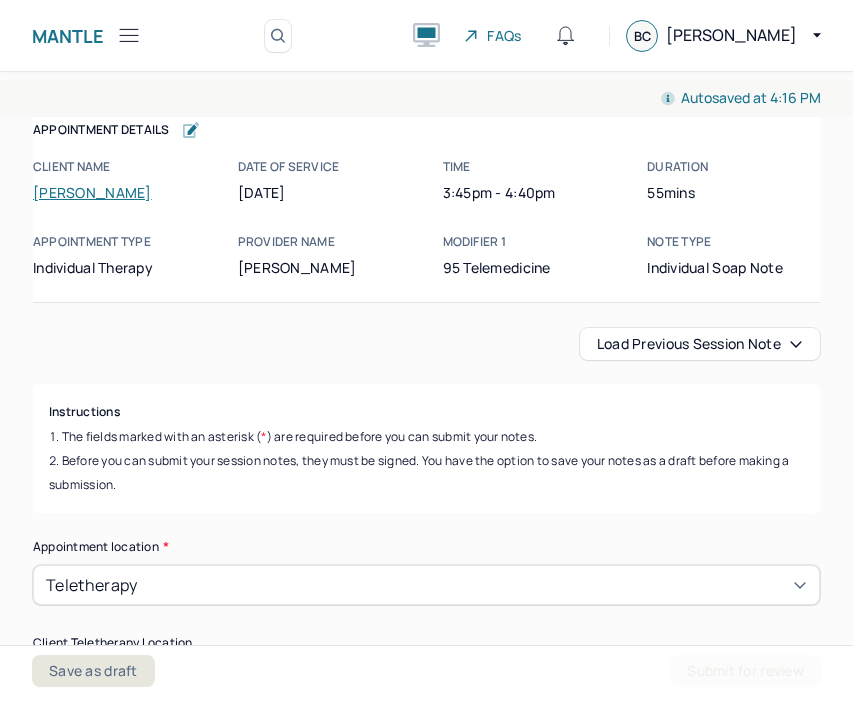 scroll, scrollTop: 0, scrollLeft: 0, axis: both 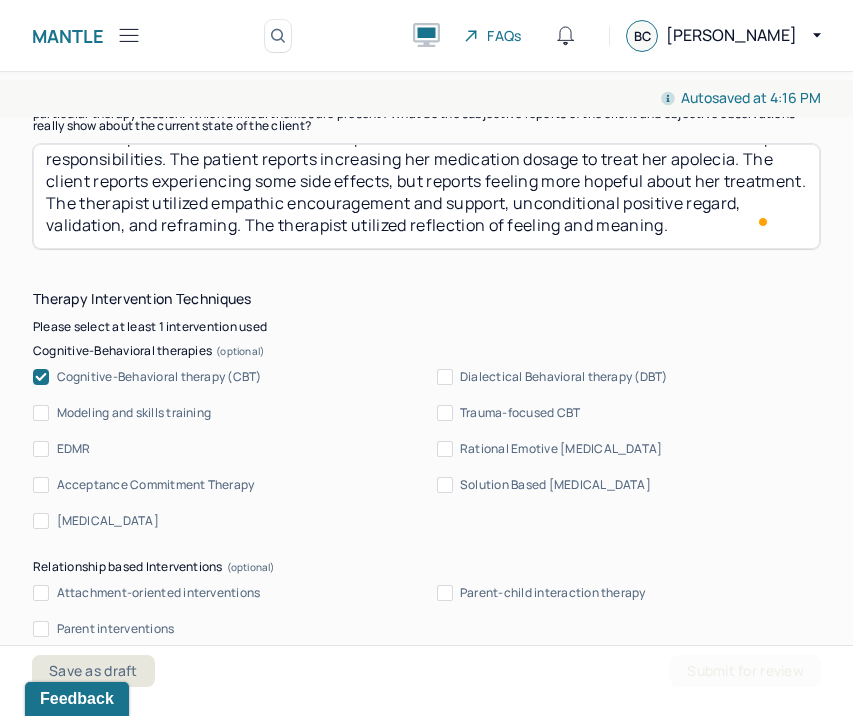 click on "The client presents to the session with updates on increased comfort with her career and workplace responsibilities. The patient reports increasing her medication dosage to treat her apolecia. The client reports experiencing some side effects, but reports feeling more hopeful about her treatment. The therapist utilized empathic encouragement and support, unconditional positive regard, validation, and reframing. The therapist utilized reflection of feeling and meaning." at bounding box center [426, 196] 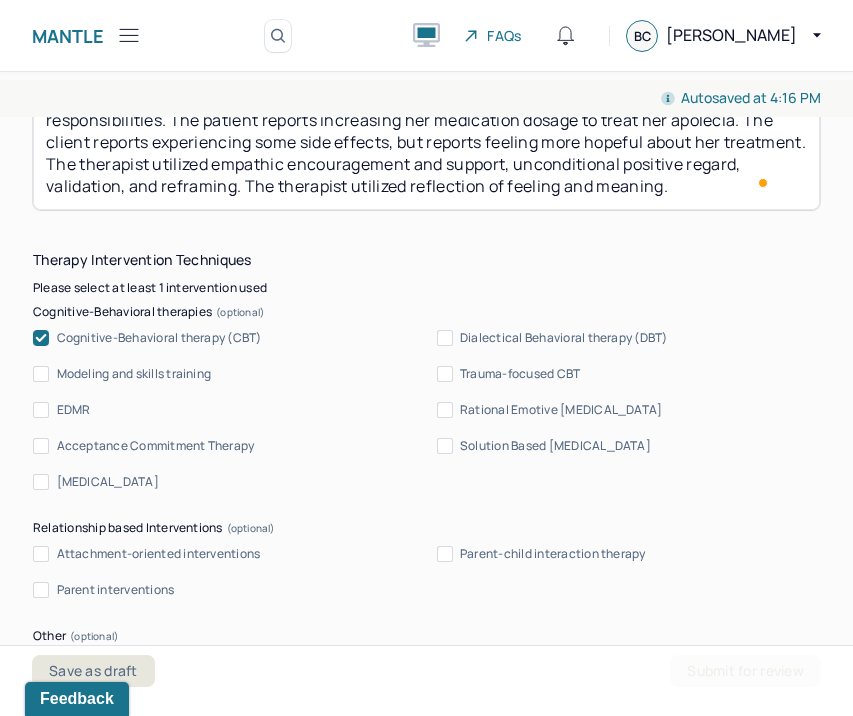 scroll, scrollTop: 2092, scrollLeft: 0, axis: vertical 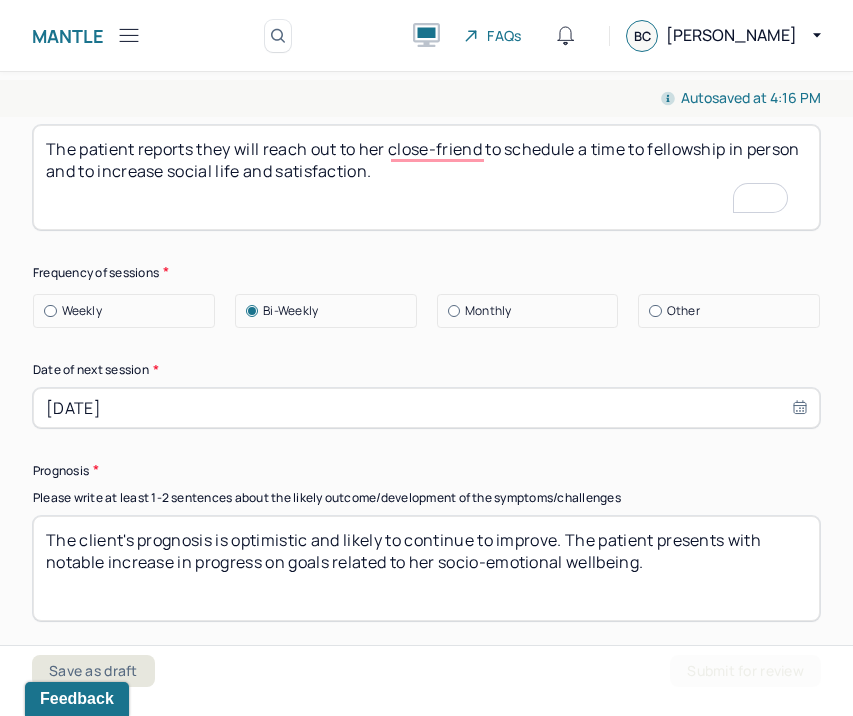 drag, startPoint x: 464, startPoint y: 170, endPoint x: 265, endPoint y: 153, distance: 199.72481 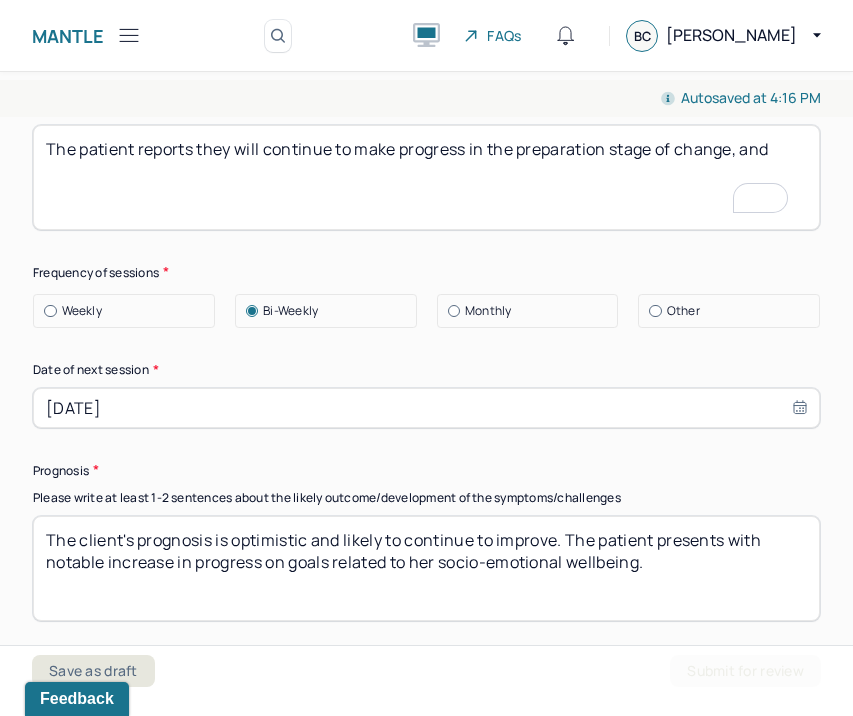 click on "The patient reports they will reach out to her close-friend to schedule a time to fellowship in person and to increase social life and satisfaction." at bounding box center [426, 177] 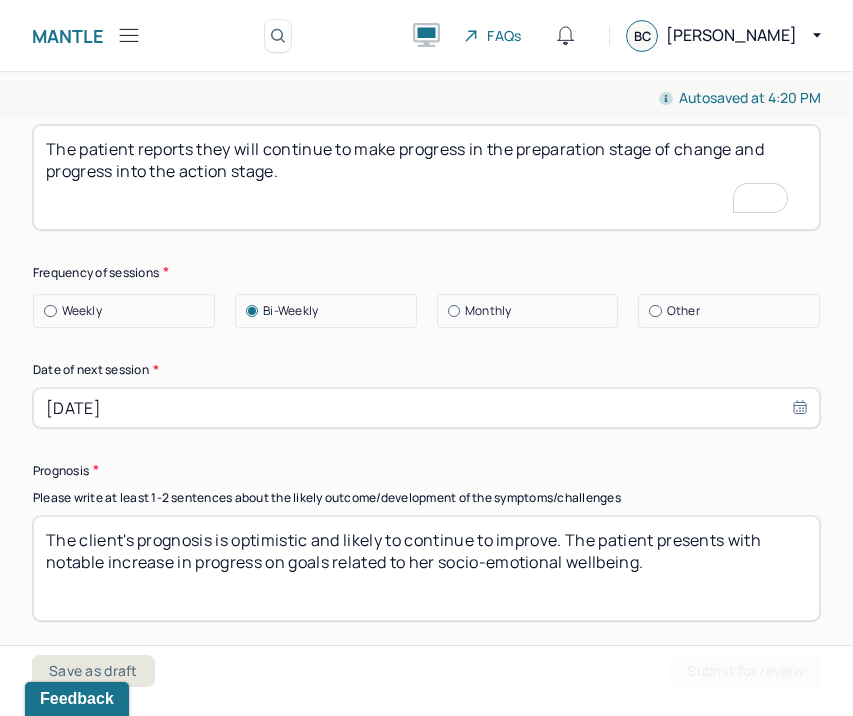 click on "The patient reports they will continue to make progress in the preparation stage of change, and progress into the action stage." at bounding box center (426, 177) 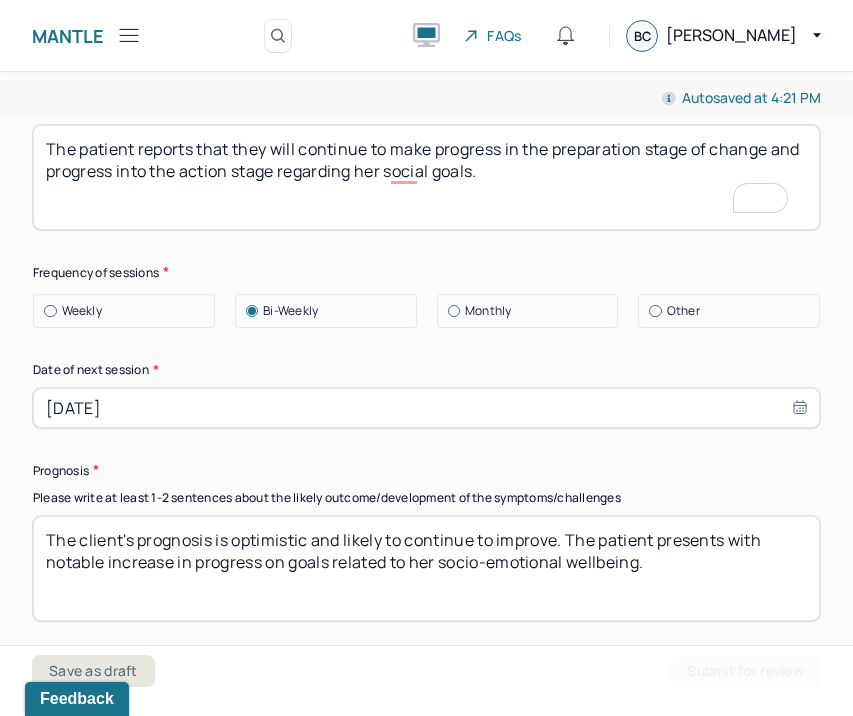 scroll, scrollTop: 2898, scrollLeft: 0, axis: vertical 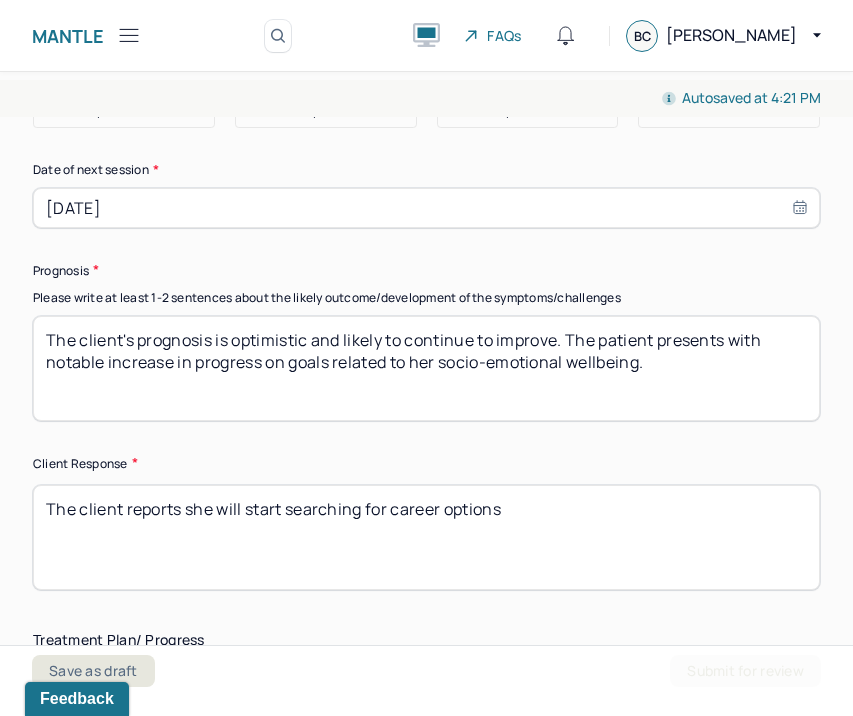 type on "The patient reports that they will continue to make progress in the preparation stage of change and progress into the action stage regarding their social goals." 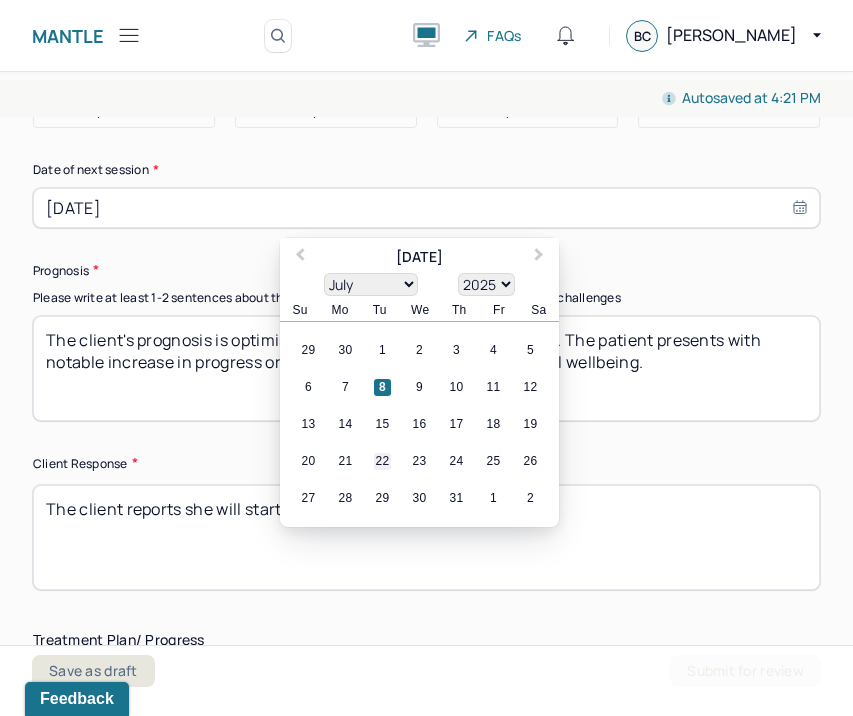 click on "22" at bounding box center (382, 461) 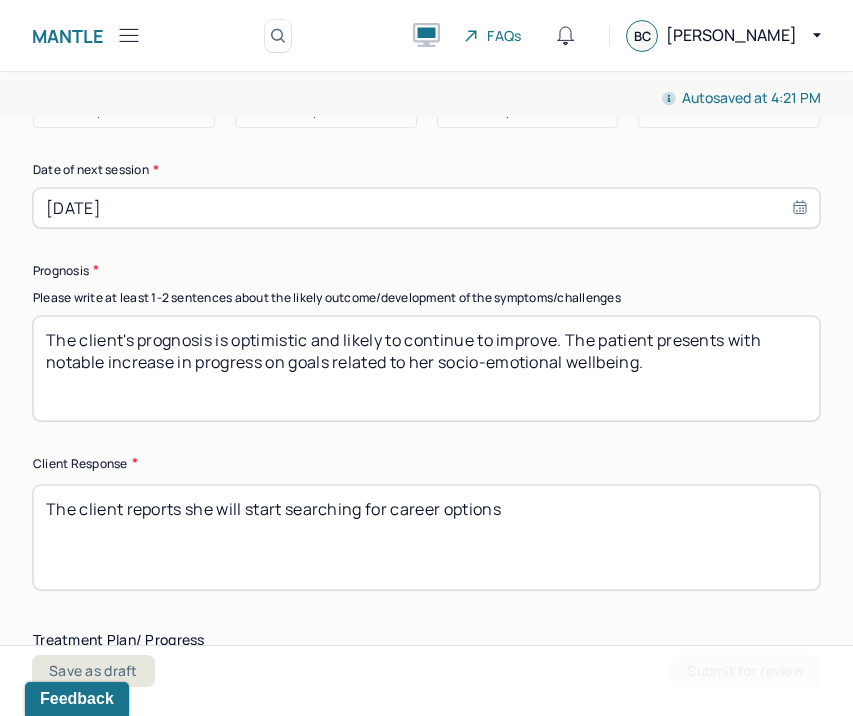 type on "[DATE]" 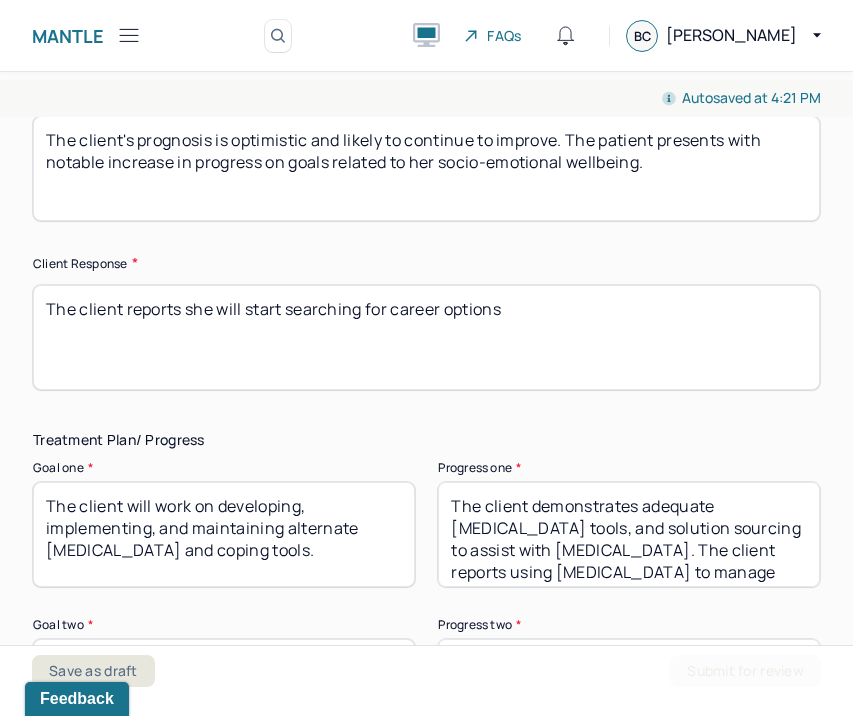 click on "Treatment Plan/ Progress" at bounding box center [426, 440] 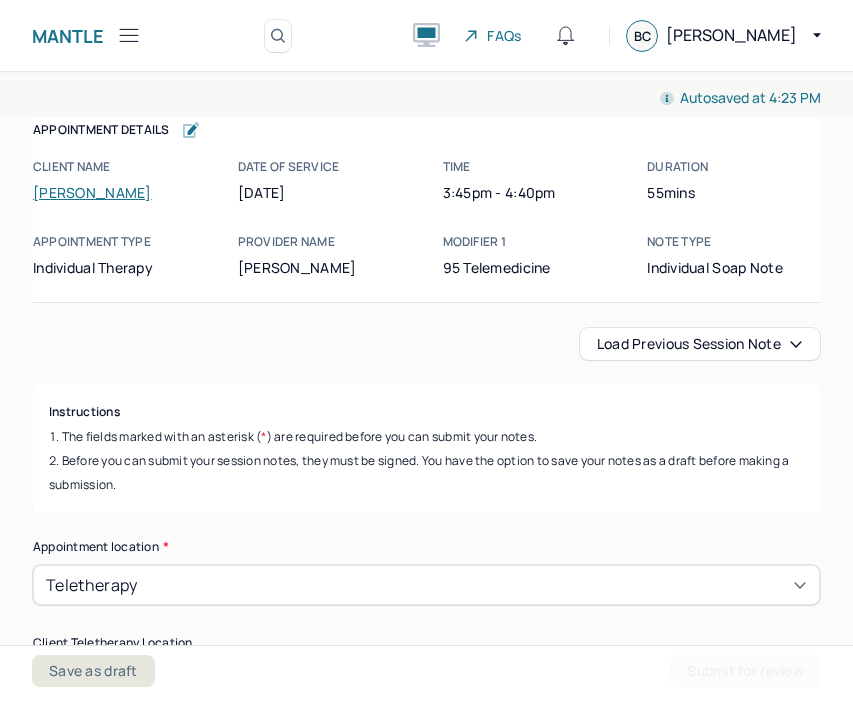 scroll, scrollTop: 0, scrollLeft: 0, axis: both 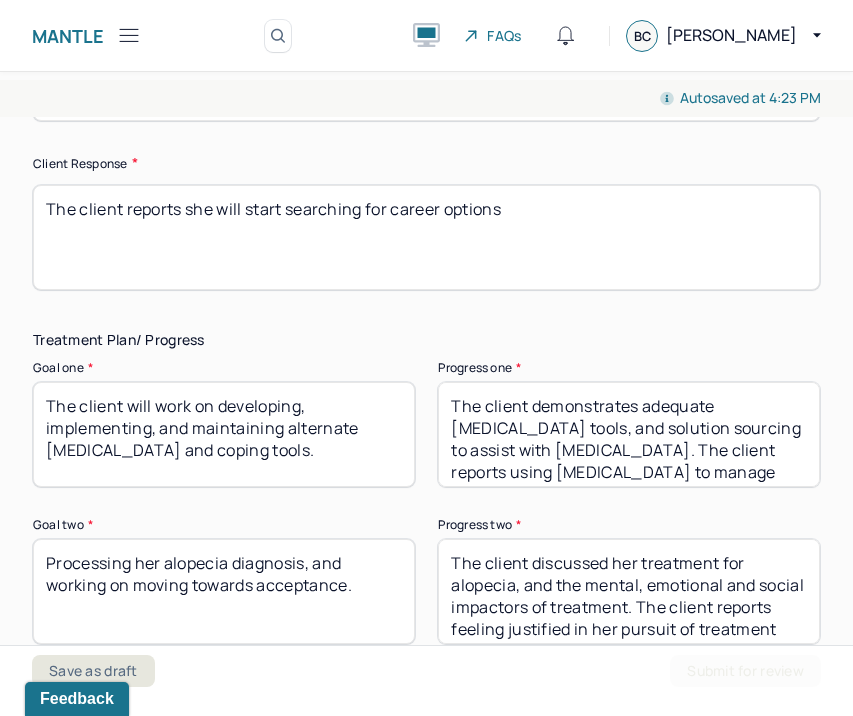 type on "The client's prognosis is optimistic and likely to continue to improve. The patient presents with a notable increase in progress on goals related to her socio-emotional well-being." 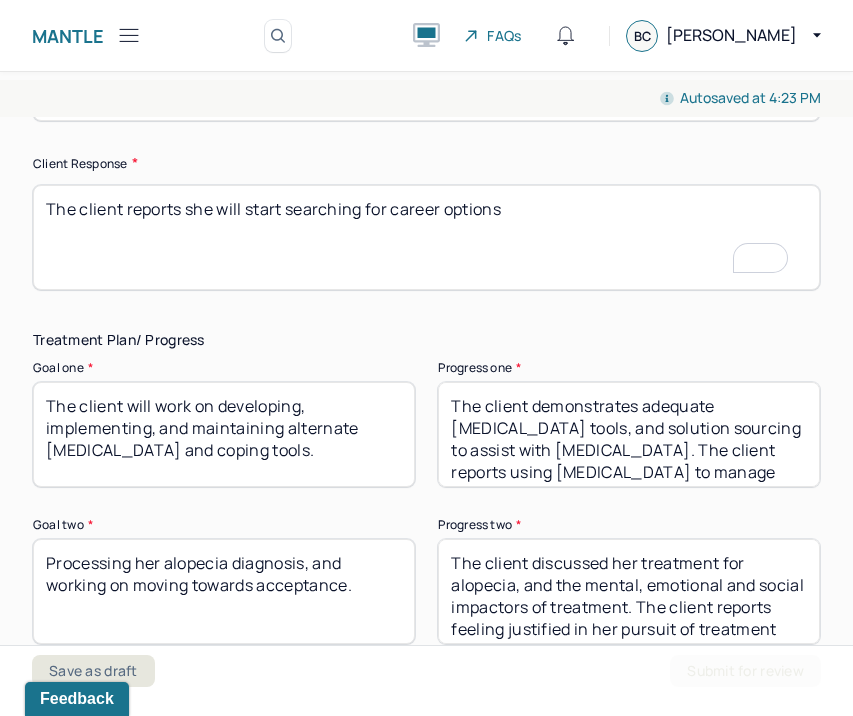 drag, startPoint x: 526, startPoint y: 213, endPoint x: 36, endPoint y: 202, distance: 490.12344 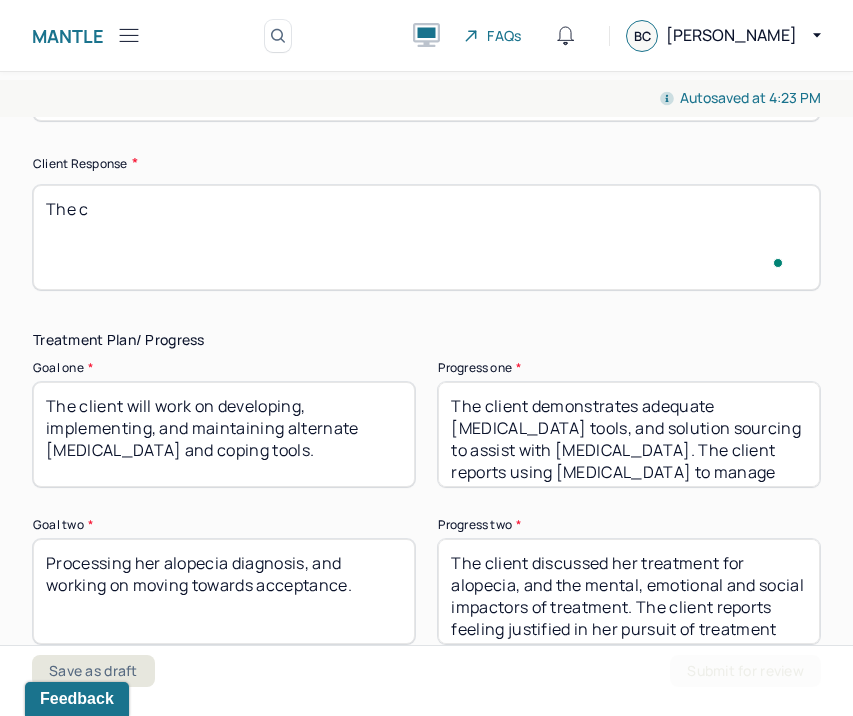 scroll, scrollTop: 3357, scrollLeft: 0, axis: vertical 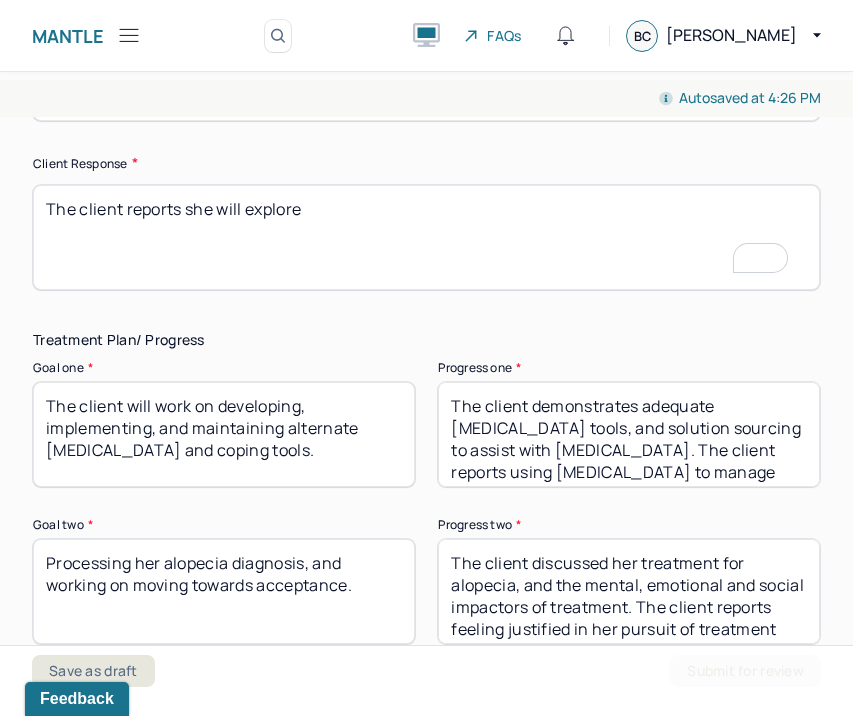 click on "Goal one * The client will work on developing, implementing, and maintaining alternate stress management and coping tools. Progress one * The client demonstrates adequate stress management tools, and solution sourcing to assist with stress management. The client reports using peer support to manage stress, increase socialization, and reframing." at bounding box center [426, 424] 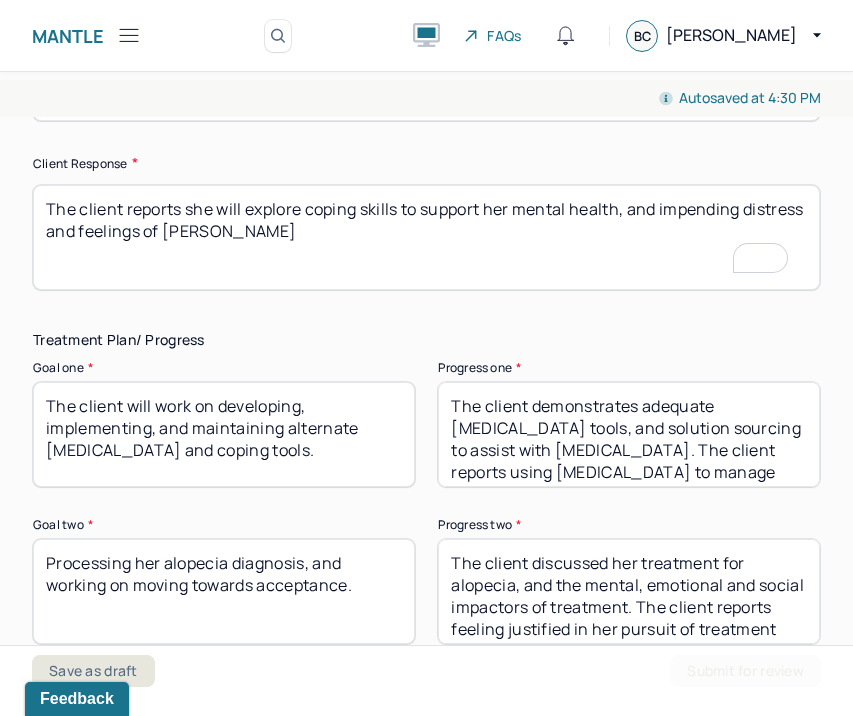 click on "The client reports she will explore coping skills to support her mental health and impending distress and feelings of dread" at bounding box center [426, 237] 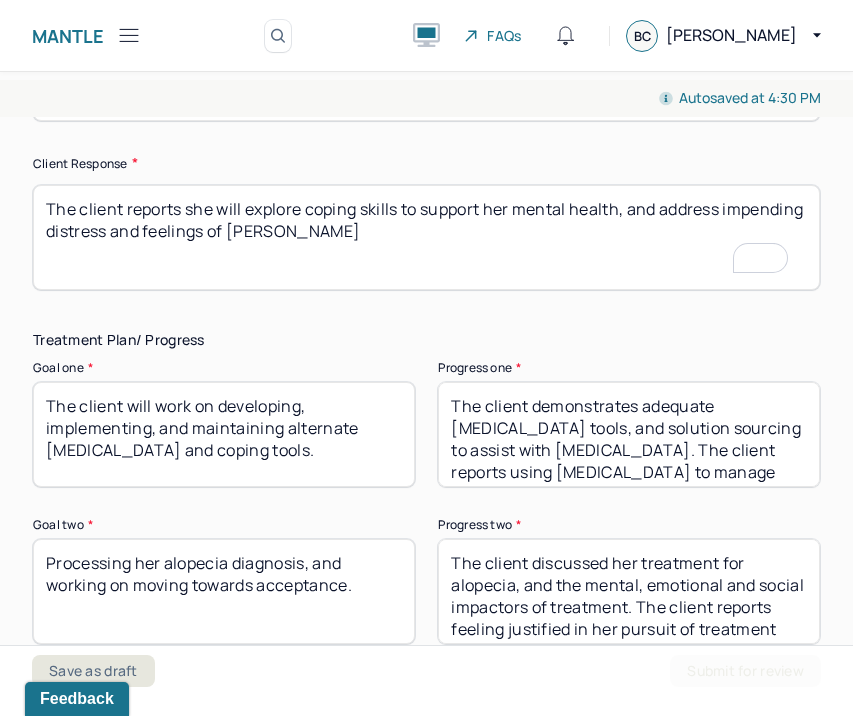 click on "The client reports she will explore coping skills to support her mental health, and impending distress and feelings of dread" at bounding box center (426, 237) 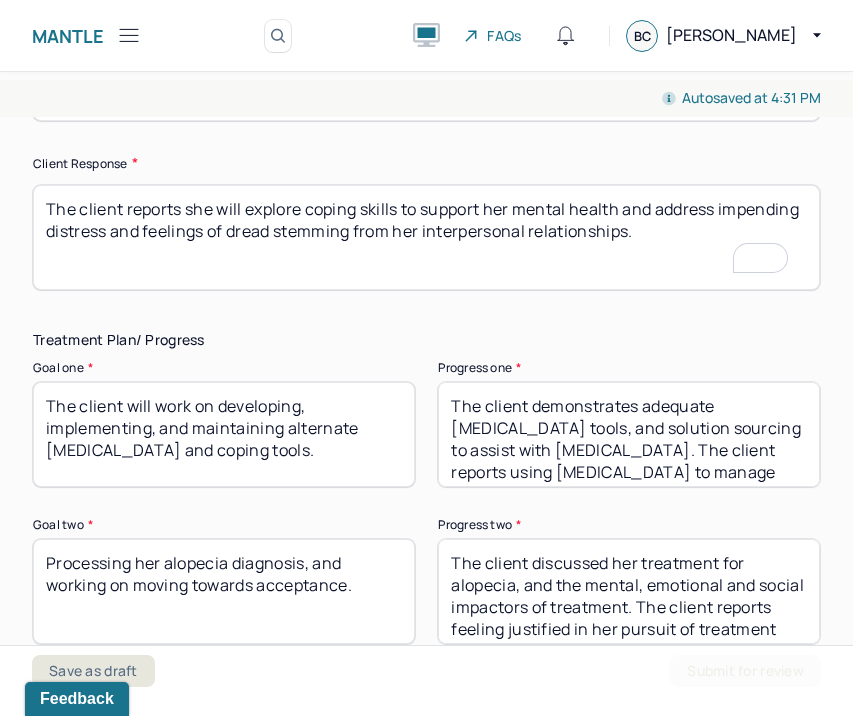 scroll, scrollTop: 3448, scrollLeft: 0, axis: vertical 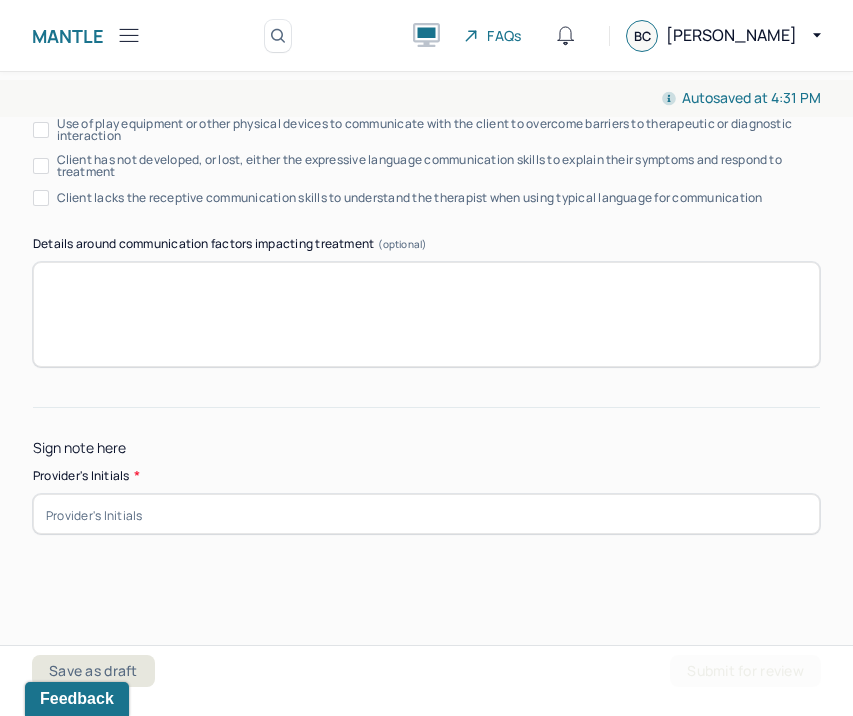 type on "The client reports she will explore coping skills to support her mental health and address impending distress and feelings of dread stemming from her interpersonal relationships." 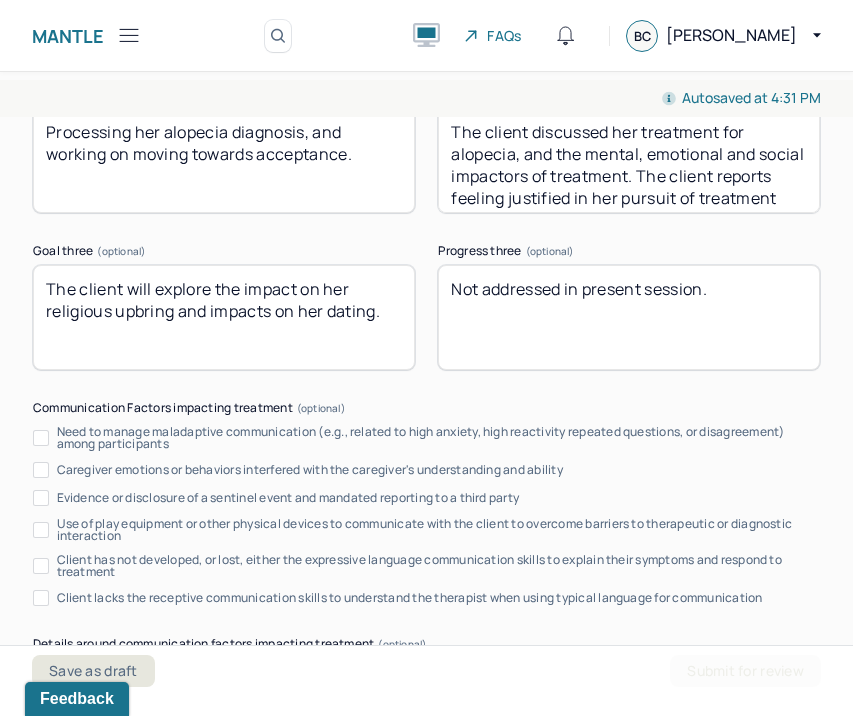 type on "BC" 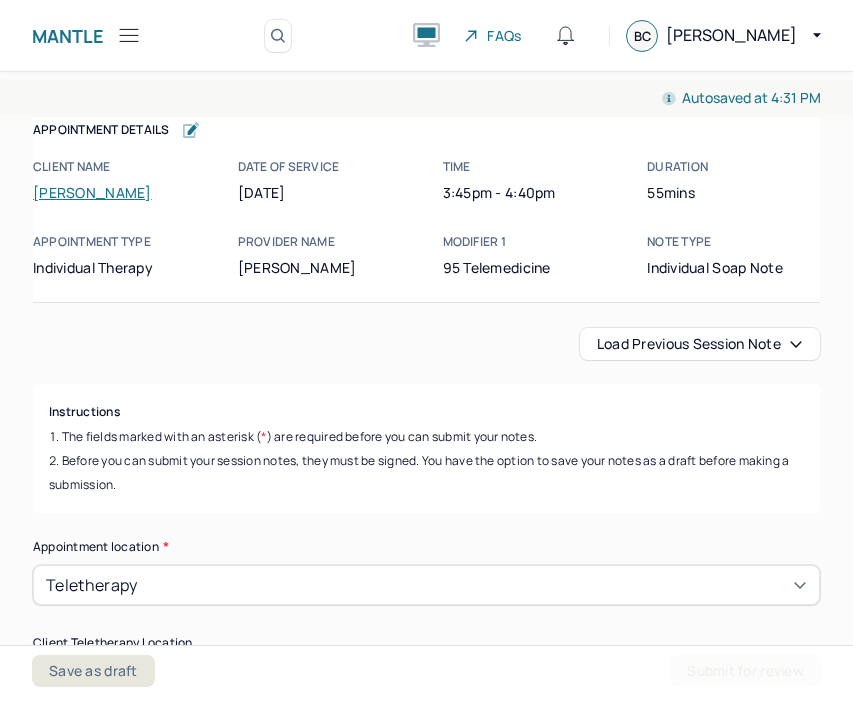 scroll, scrollTop: 0, scrollLeft: 0, axis: both 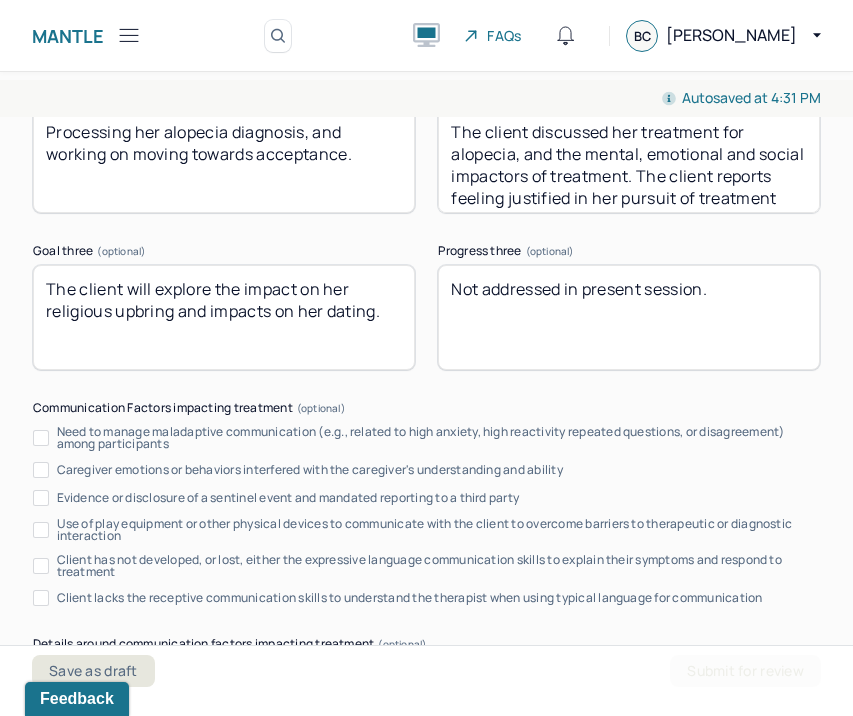 click on "Treatment Plan/ Progress Goal one * The client will work on developing, implementing, and maintaining alternate stress management and coping tools. Progress one * The client demonstrates adequate stress management tools, and solution sourcing to assist with stress management. The client reports using peer support to manage stress, increase socialization, and reframing. Goal two * Processing her alopecia diagnosis, and working on moving towards acceptance. Progress two * The client discussed her treatment for alopecia, and the mental, emotional and social impactors of treatment. The client reports feeling justified in her pursuit of treatment with some mild to moderate fears about potential side effects.  Goal three (optional) The client will explore the impact on her religious upbring and impacts on her dating. Progress three (optional) Not addressed in present session.  Communication Factors impacting treatment Caregiver emotions or behaviors interfered with the caregiver's understanding and ability" at bounding box center [426, 333] 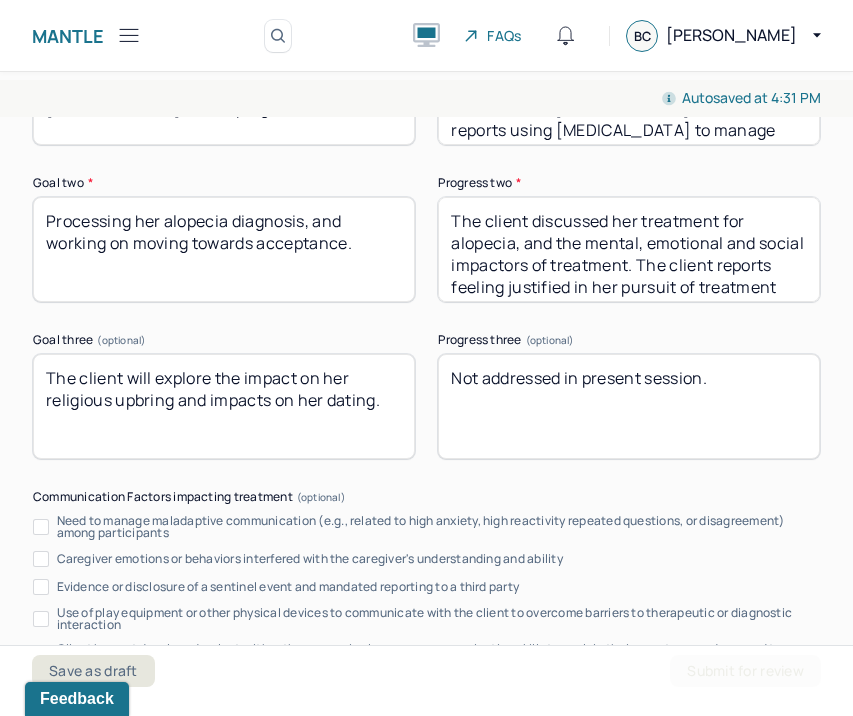 scroll, scrollTop: 3688, scrollLeft: 0, axis: vertical 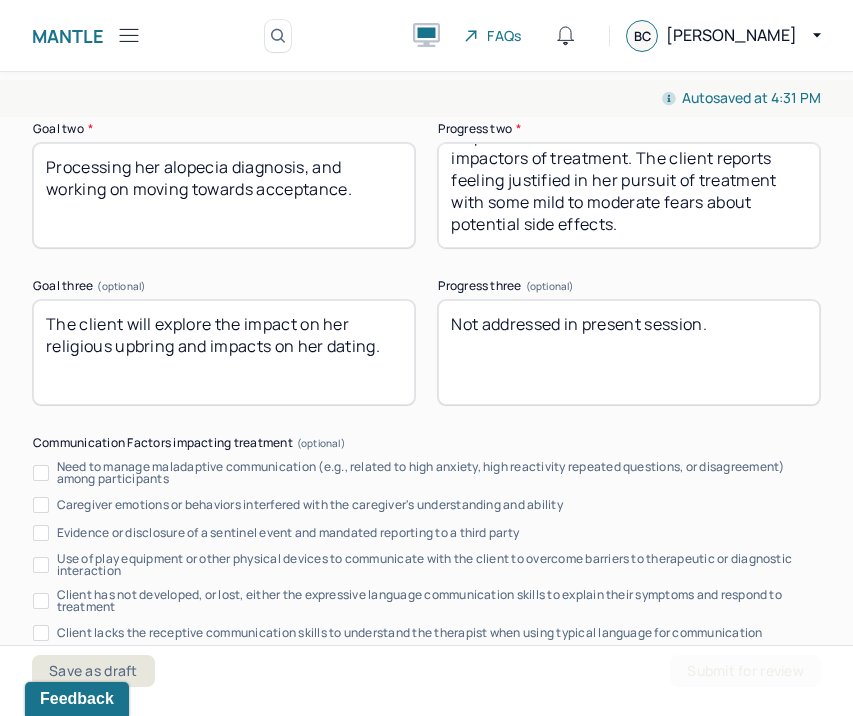 click on "The client discussed her treatment for alopecia, and the mental, emotional and social impactors of treatment. The client reports feeling justified in her pursuit of treatment with some mild to moderate fears about potential side effects." at bounding box center (629, 195) 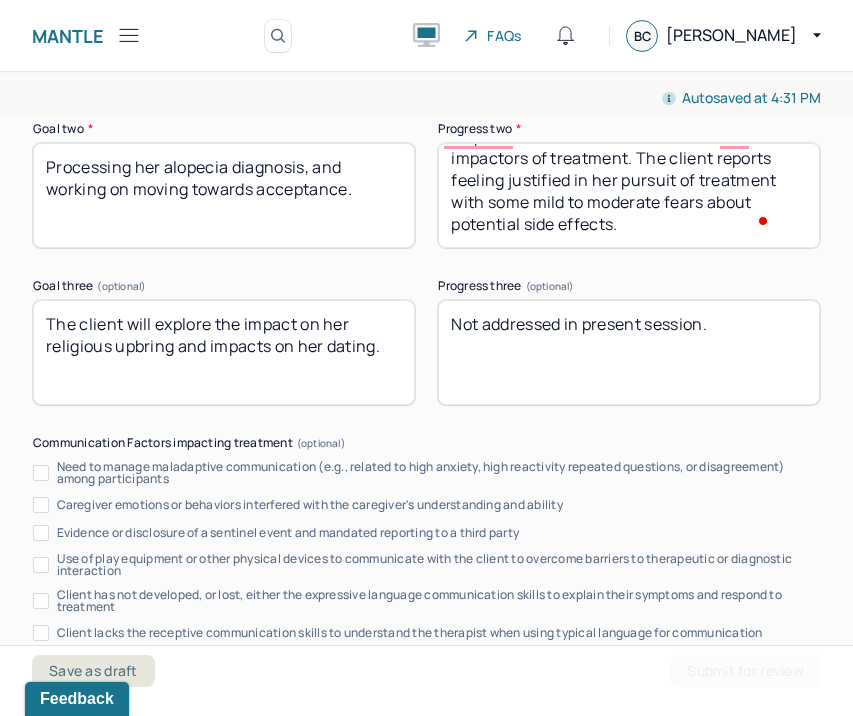 scroll, scrollTop: 4, scrollLeft: 0, axis: vertical 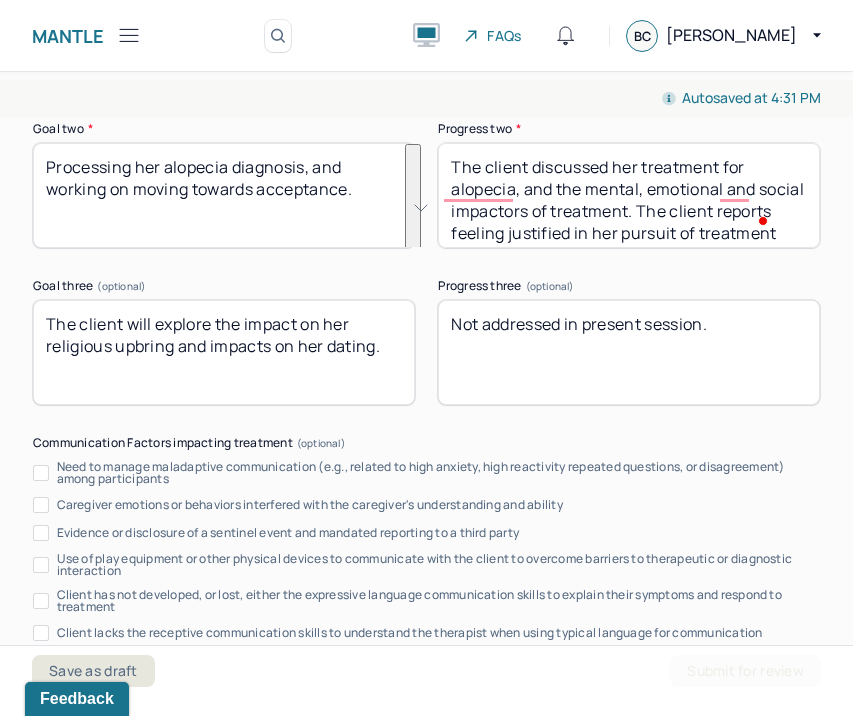 drag, startPoint x: 708, startPoint y: 231, endPoint x: 634, endPoint y: 173, distance: 94.02127 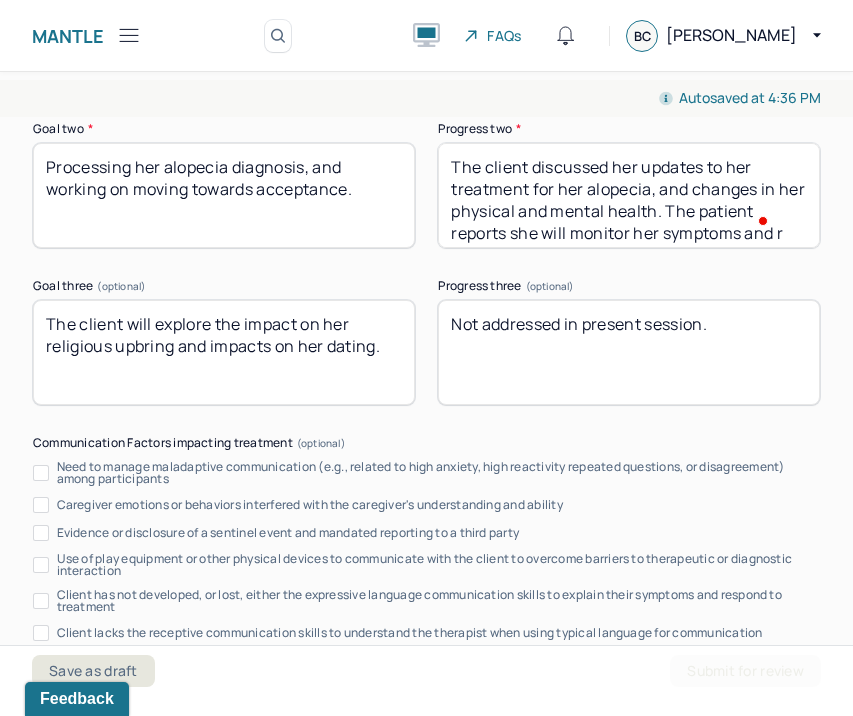 scroll, scrollTop: 20, scrollLeft: 0, axis: vertical 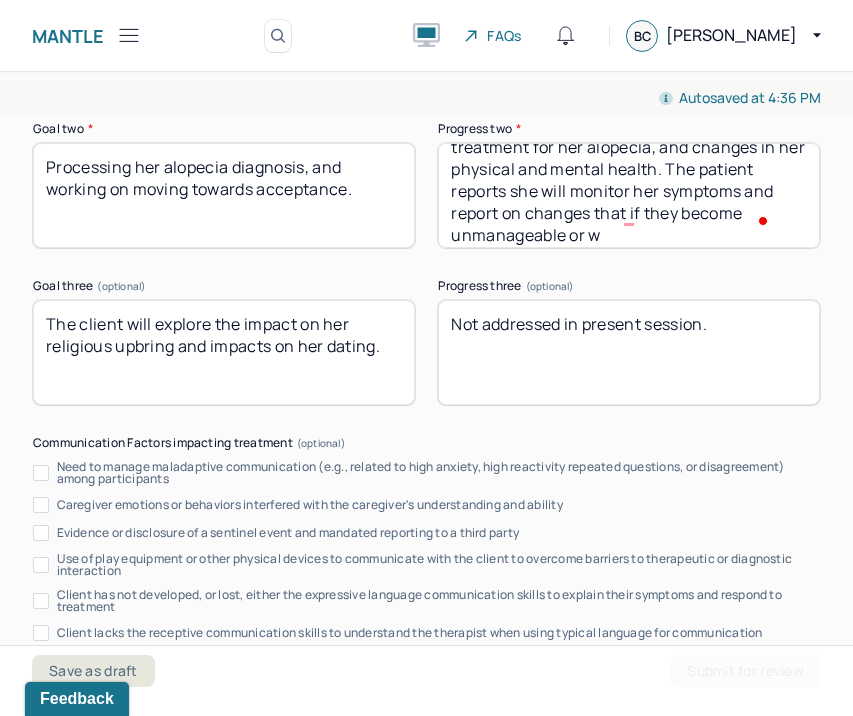 type on "The client discussed her updates to her treatment for her alopecia, and changes in her physical and mental health. The patient reports she will monitor her symptoms and report on changes that if they become unmanageable or" 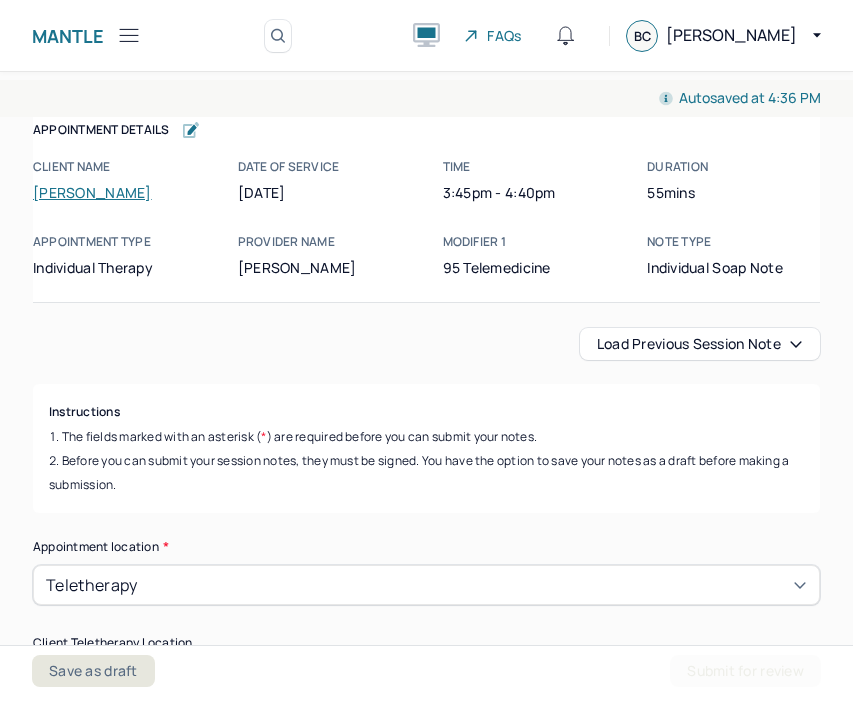 scroll, scrollTop: 0, scrollLeft: 0, axis: both 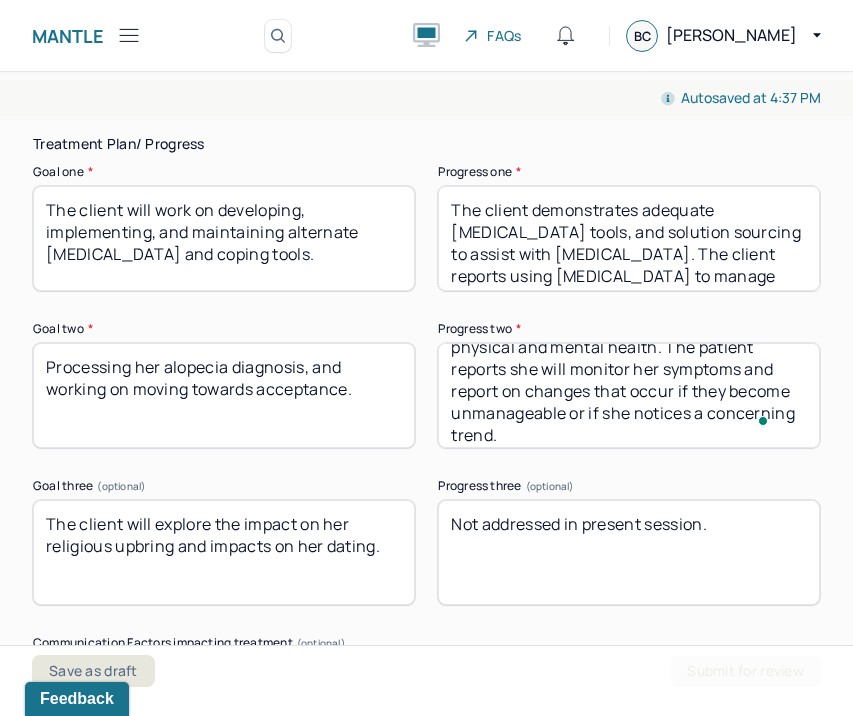 type on "The client discussed her updates to her treatment for her alopecia and changes in her physical and mental health. The patient reports she will monitor her symptoms and report on changes that occur if they become unmanageable or if she notices a concerning trend." 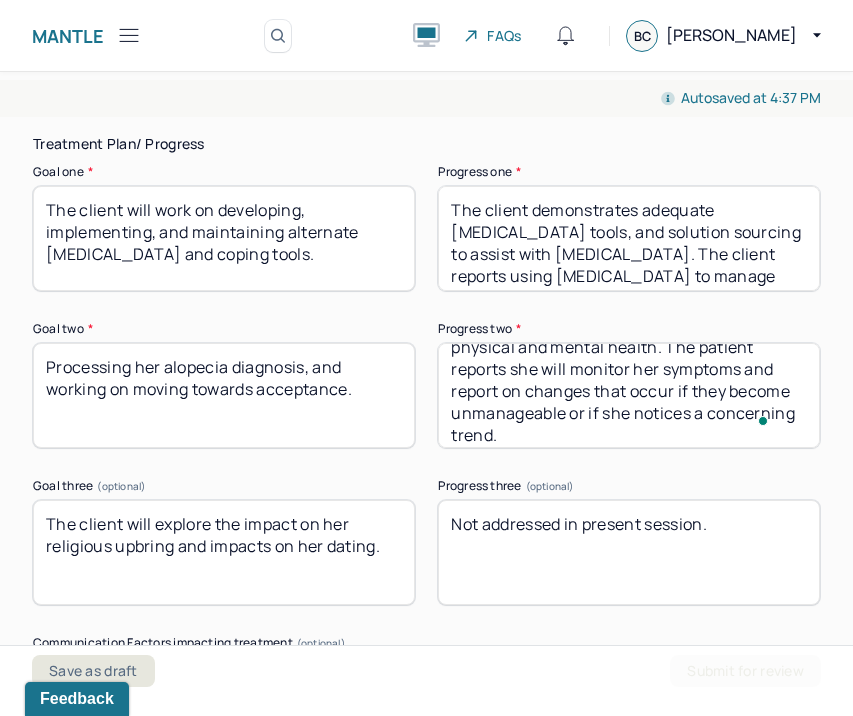 click on "The client demonstrates adequate [MEDICAL_DATA] tools, and solution sourcing to assist with [MEDICAL_DATA]. The client reports using [MEDICAL_DATA] to manage stress, increase socialization, and reframing." at bounding box center (629, 238) 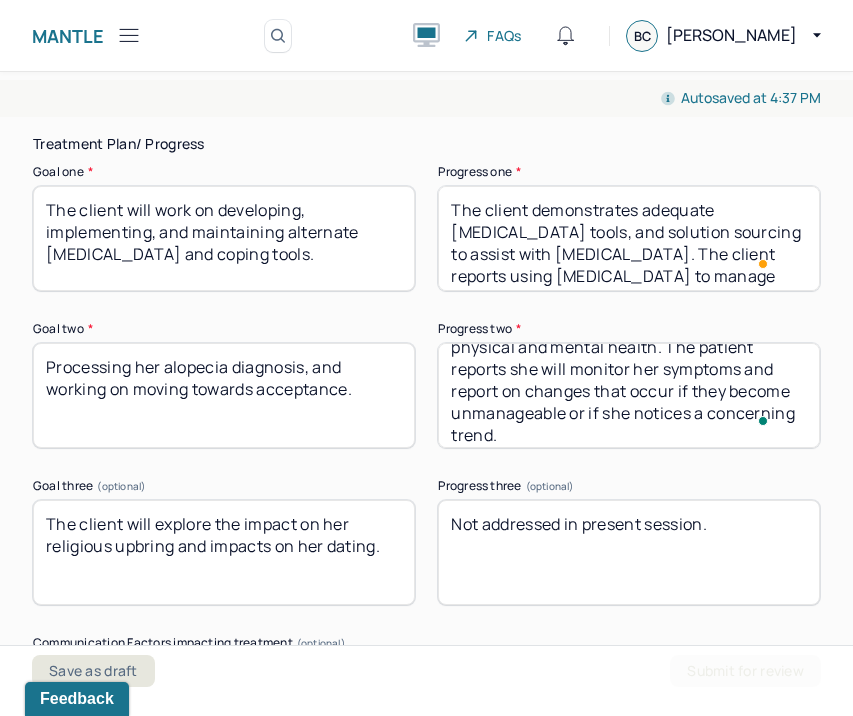 scroll, scrollTop: 50, scrollLeft: 0, axis: vertical 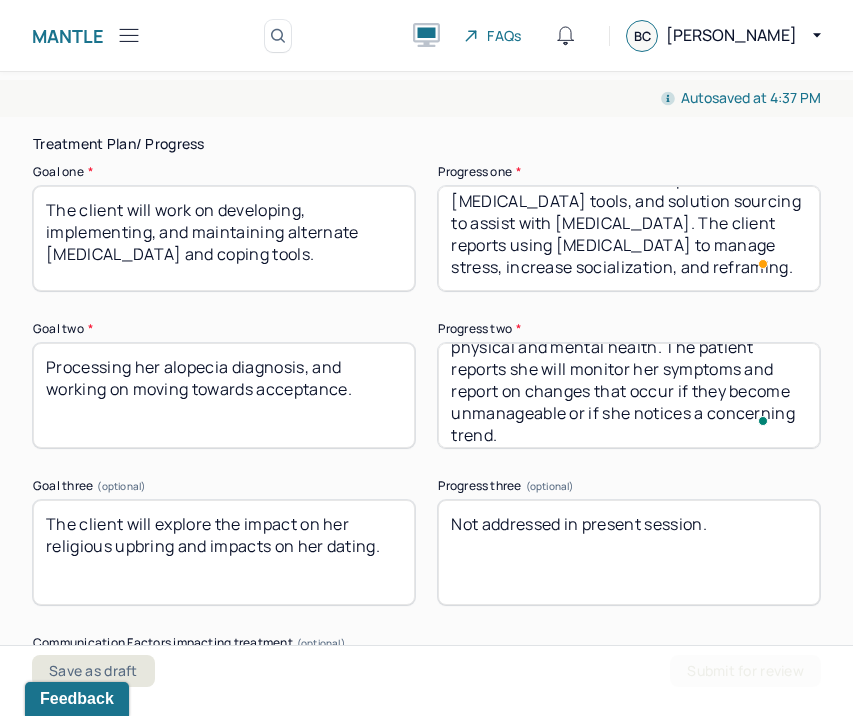 click on "The client demonstrates adequate [MEDICAL_DATA] tools, and solution sourcing to assist with [MEDICAL_DATA]. The client reports using [MEDICAL_DATA] to manage stress, increase socialization, and reframing." at bounding box center [629, 238] 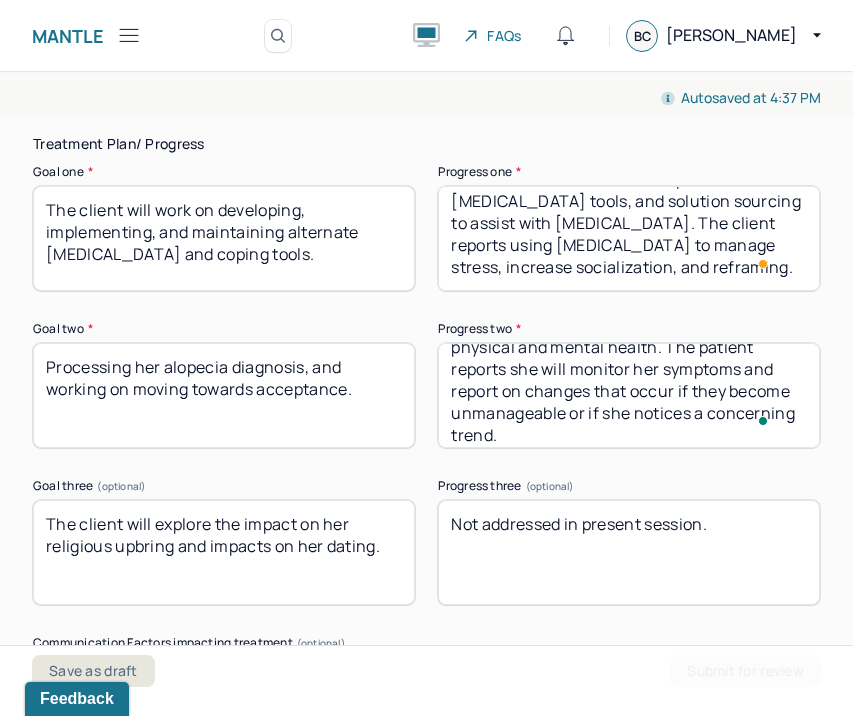 click on "Treatment Plan/ Progress Goal one * The client will work on developing, implementing, and maintaining alternate [MEDICAL_DATA] and coping tools. Progress one * The client demonstrates adequate [MEDICAL_DATA] tools, and solution sourcing to assist with [MEDICAL_DATA]. The client reports using [MEDICAL_DATA] to manage stress, increase socialization, and reframing. Goal two * Processing her alopecia diagnosis, and working on moving towards acceptance. Progress two * The client discussed her updates to her treatment for her alopecia and changes in her physical and mental health. The patient reports she will monitor her symptoms and report on changes that occur if they become unmanageable or if she notices a concerning trend. Goal three (optional) The client will explore the impact on her religious upbring and impacts on her dating. Progress three (optional) Not addressed in present session.  Communication Factors impacting treatment Details around communication factors impacting treatment" at bounding box center (426, 568) 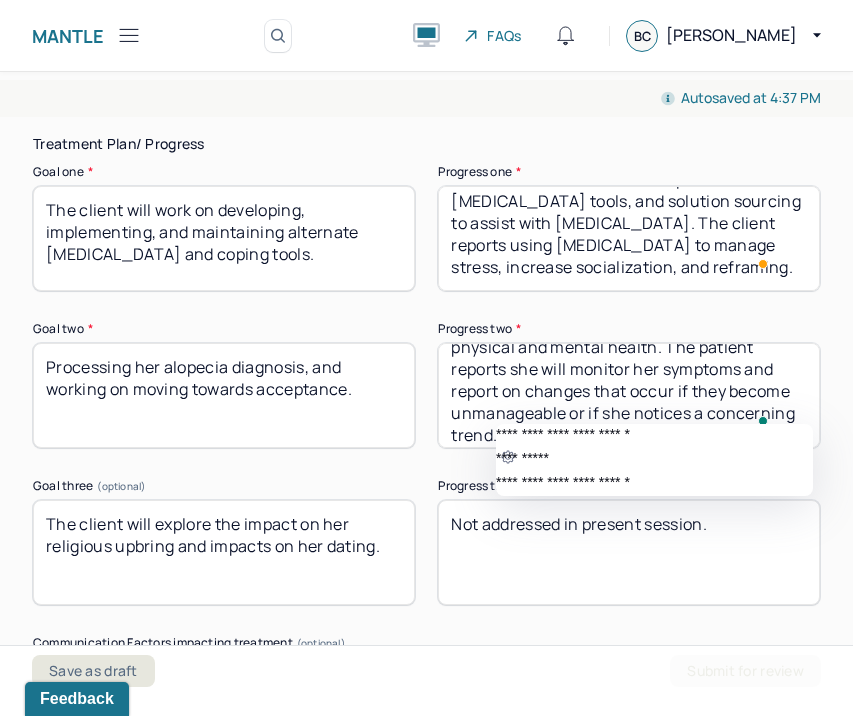 scroll, scrollTop: 4, scrollLeft: 0, axis: vertical 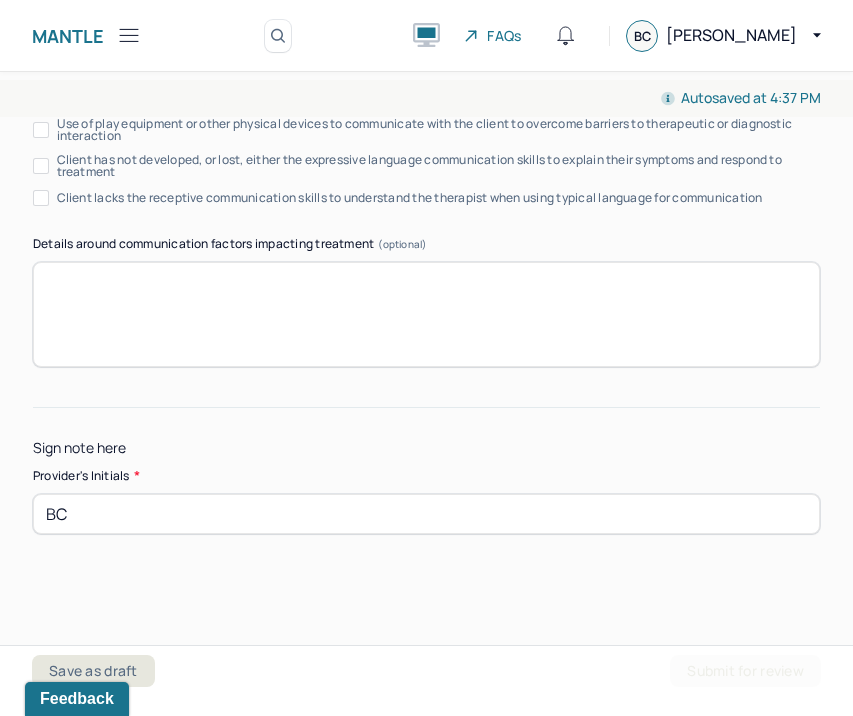 click on "BC" at bounding box center (426, 514) 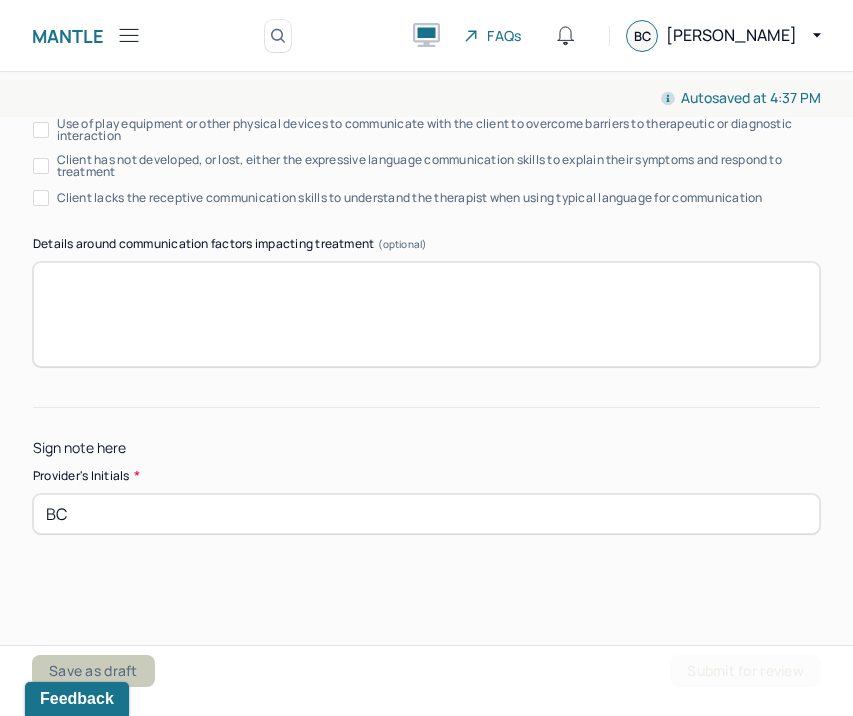 click on "Save as draft" at bounding box center (93, 671) 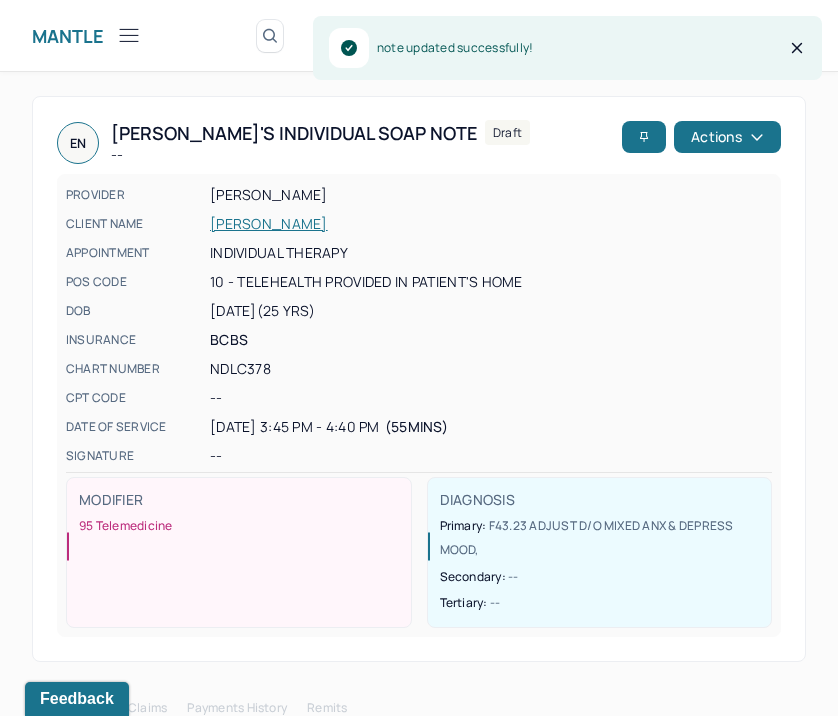 click on "EN [PERSON_NAME]'s   Individual soap note -- Draft       Actions" at bounding box center [419, 143] 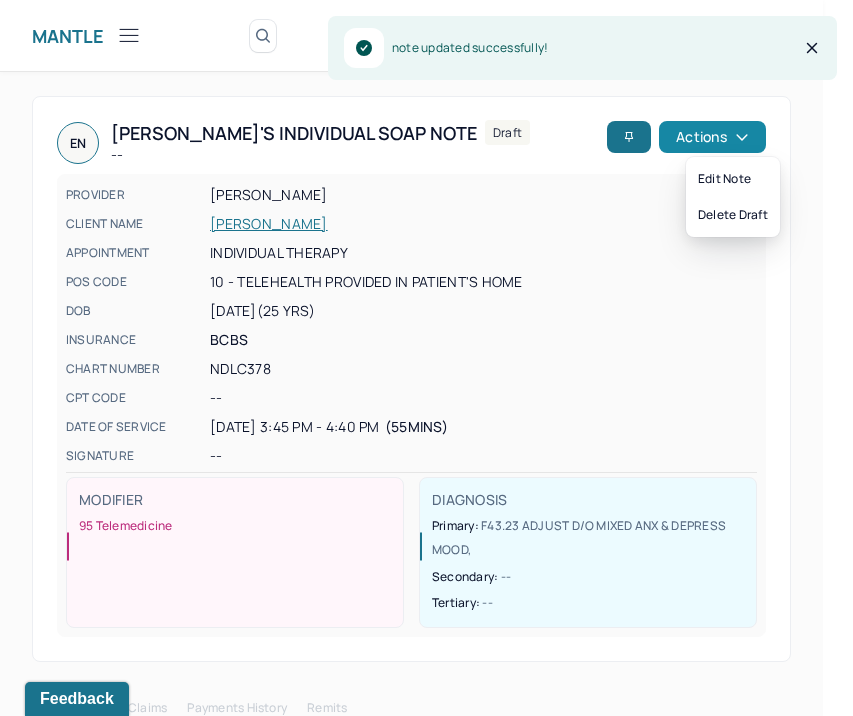 click on "Actions" at bounding box center (712, 137) 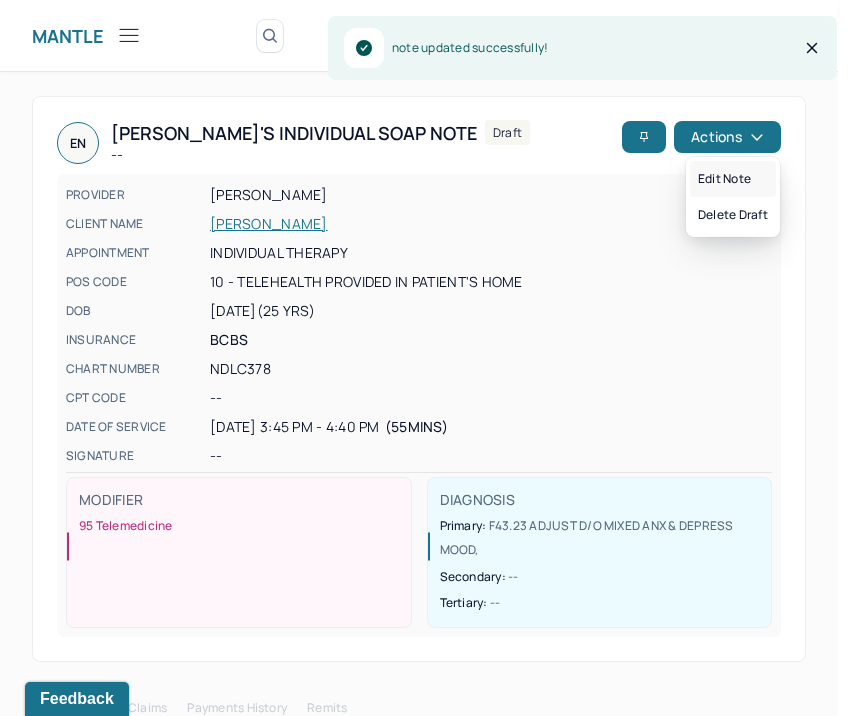 click on "Edit note" at bounding box center [733, 179] 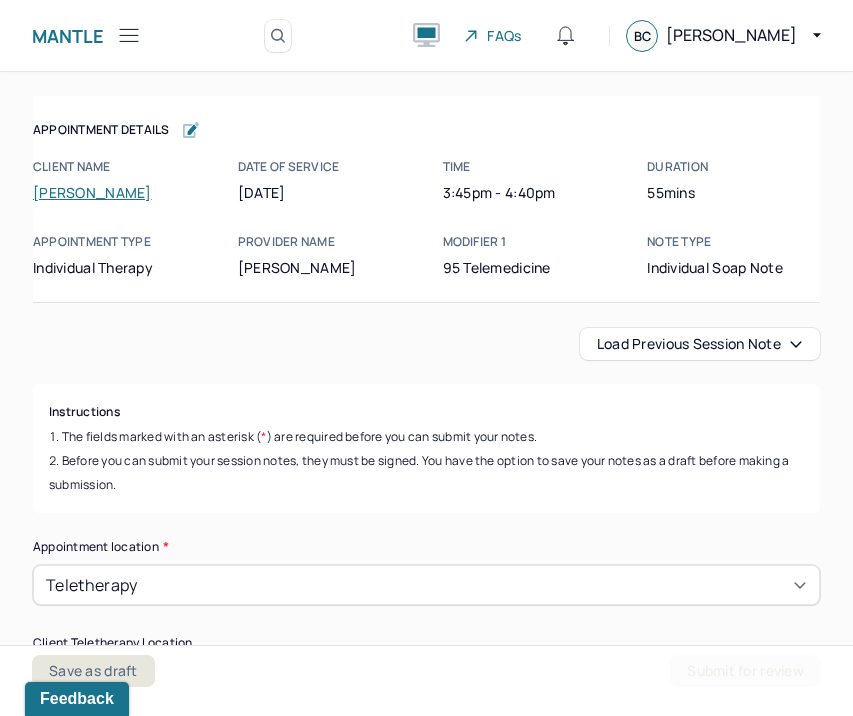 click 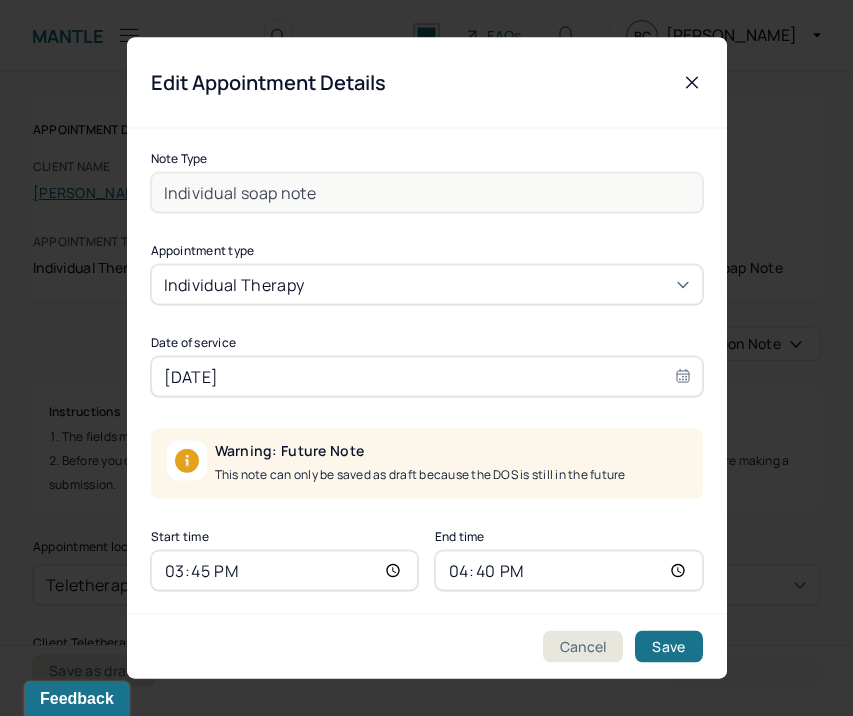 click on "[DATE]" at bounding box center [427, 377] 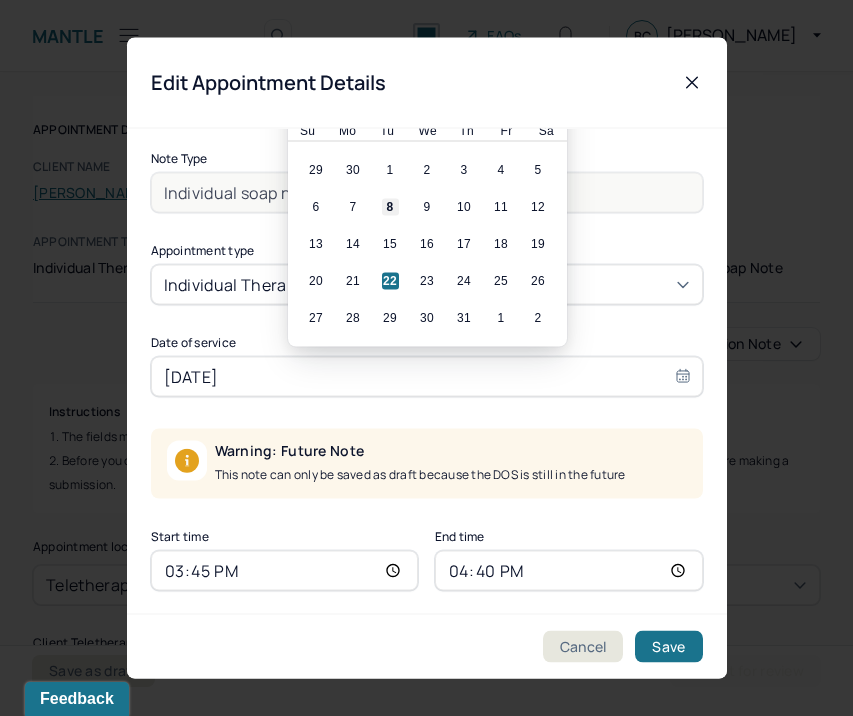 click on "8" at bounding box center [390, 207] 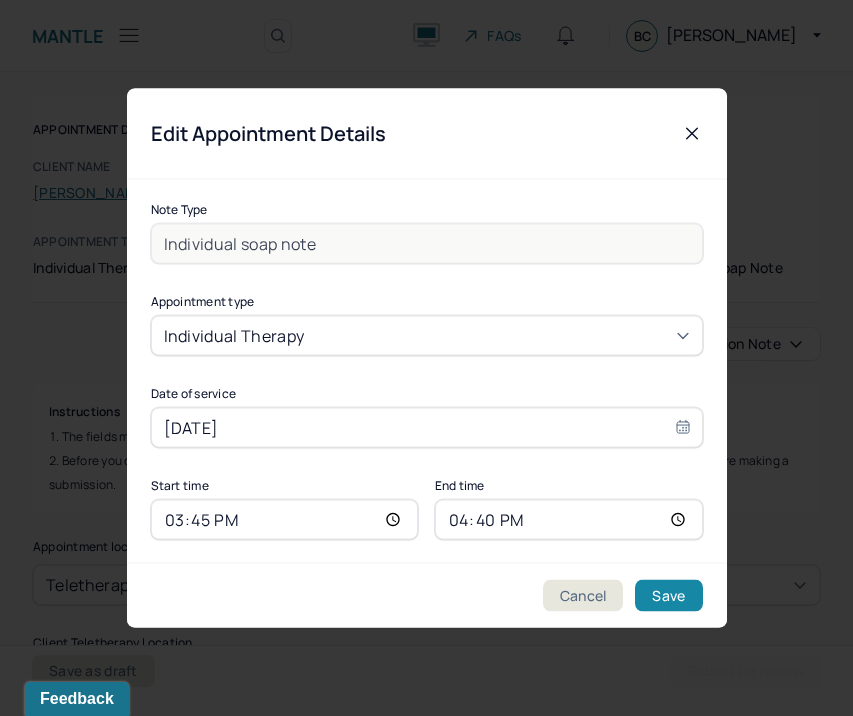 click on "Save" at bounding box center (668, 596) 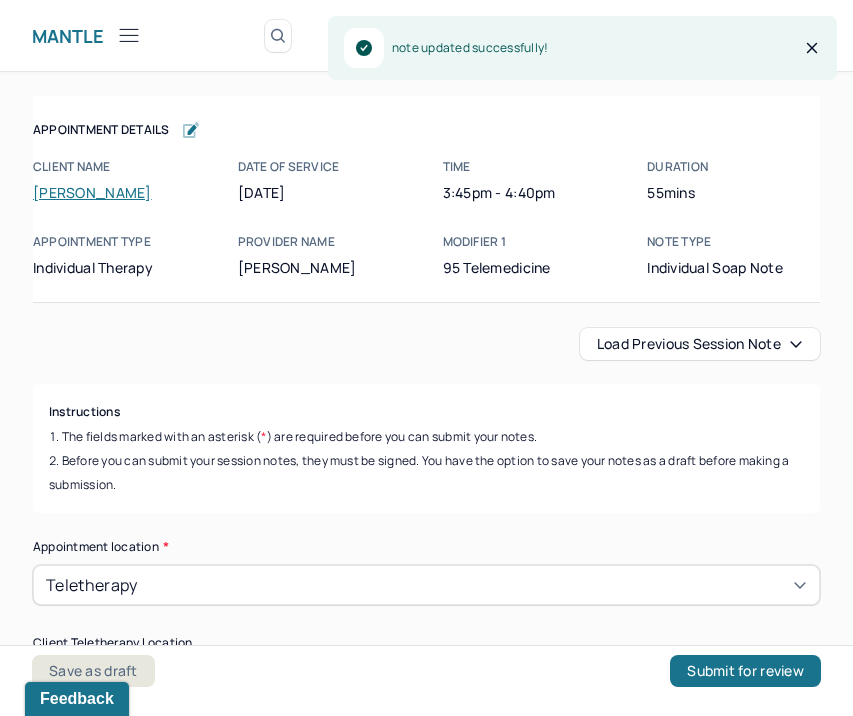 click on "Save as draft     Submit for review" at bounding box center (426, 680) 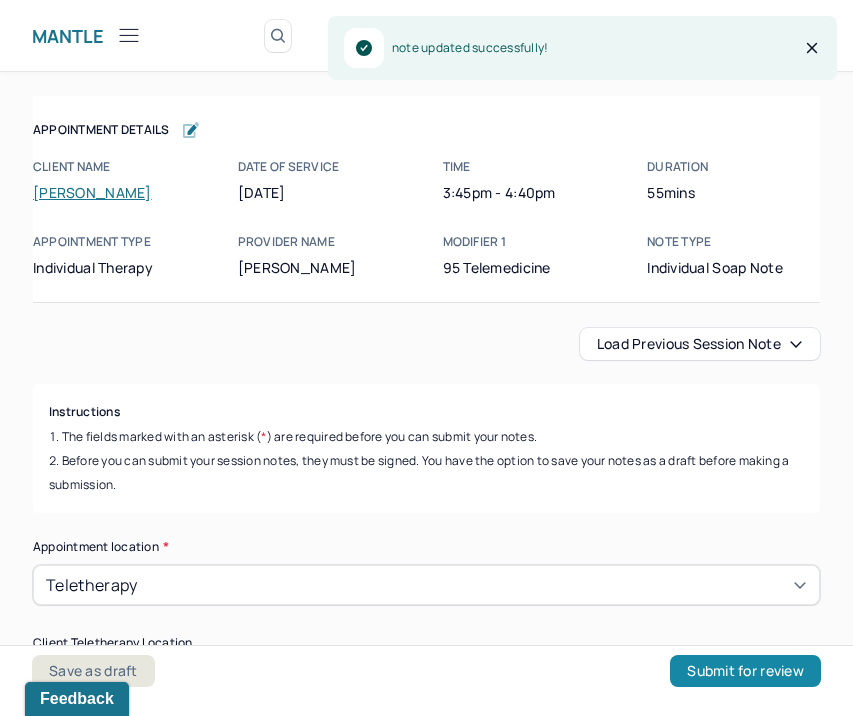 click on "Submit for review" at bounding box center [745, 671] 